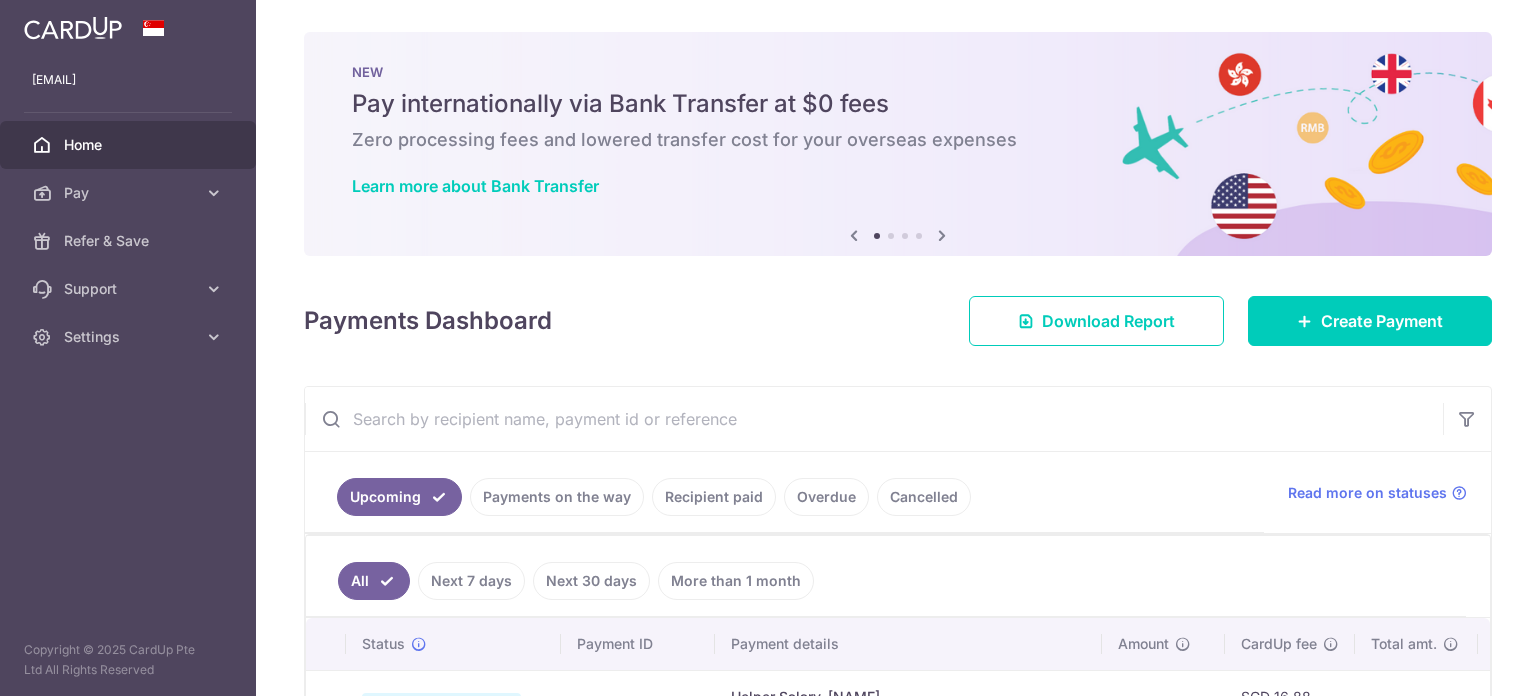 scroll, scrollTop: 0, scrollLeft: 0, axis: both 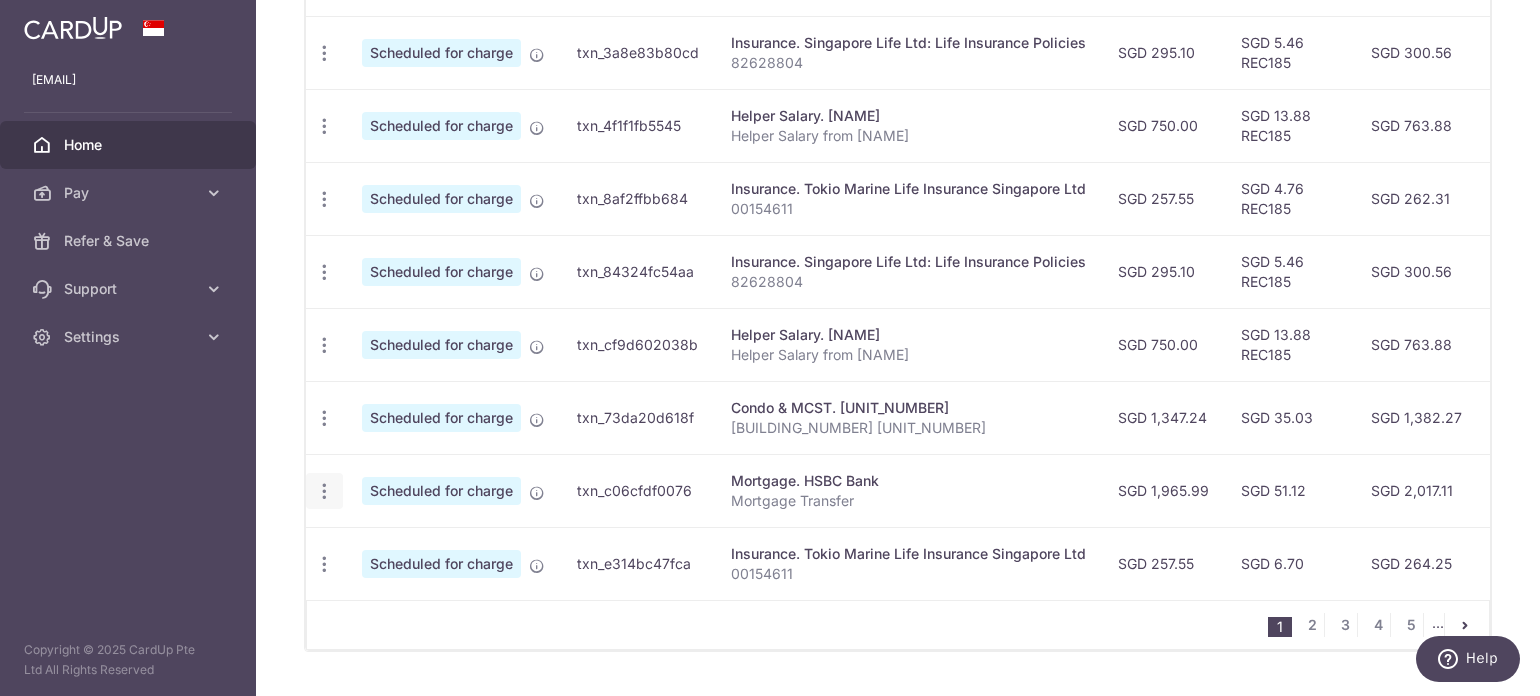 click at bounding box center [324, -93] 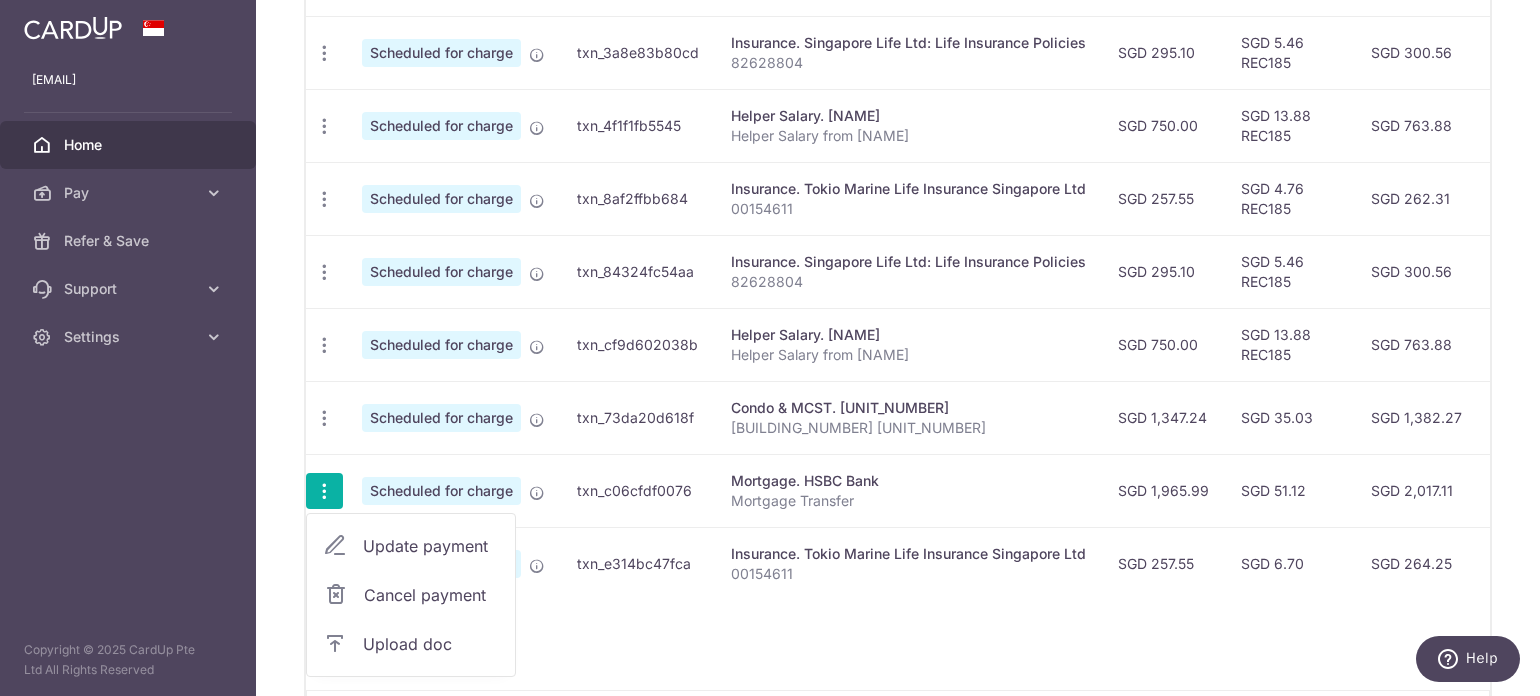 click on "Update payment" at bounding box center [431, 546] 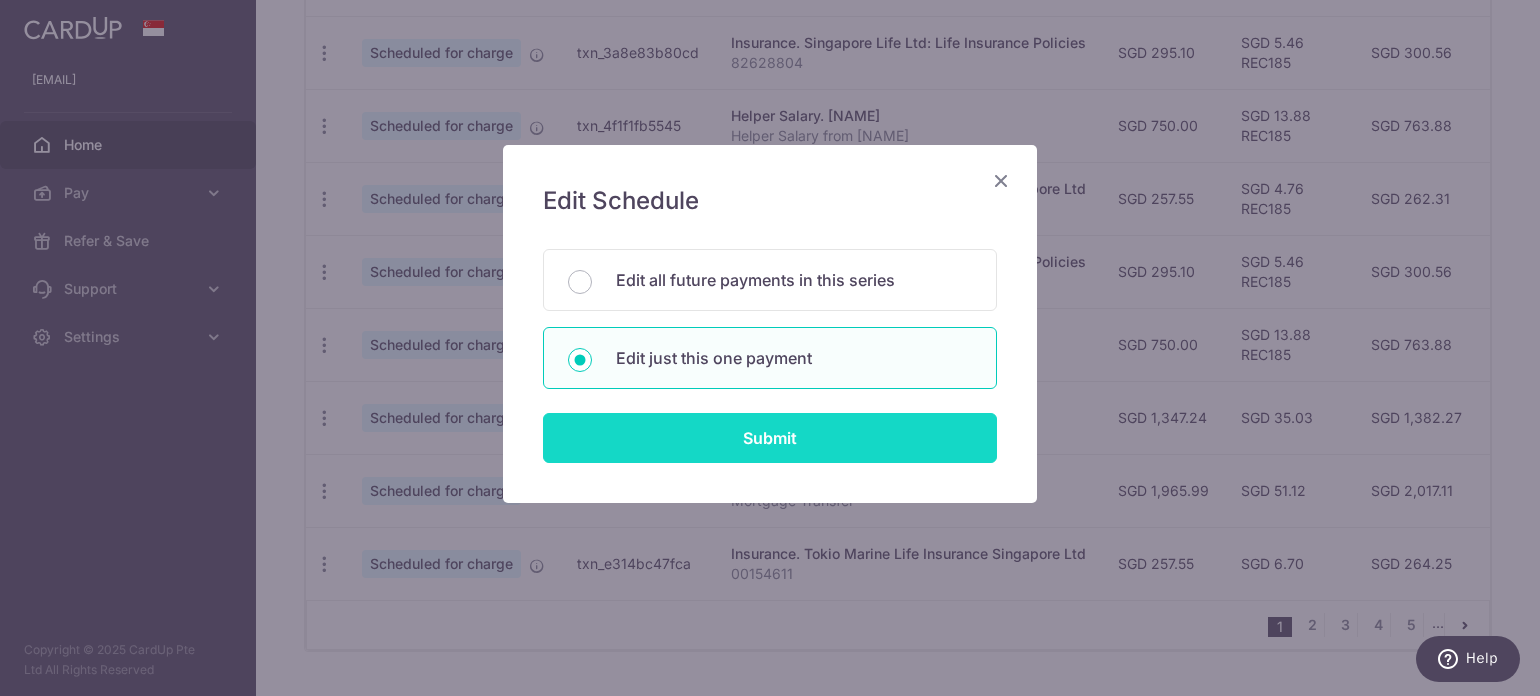 click on "Submit" at bounding box center [770, 438] 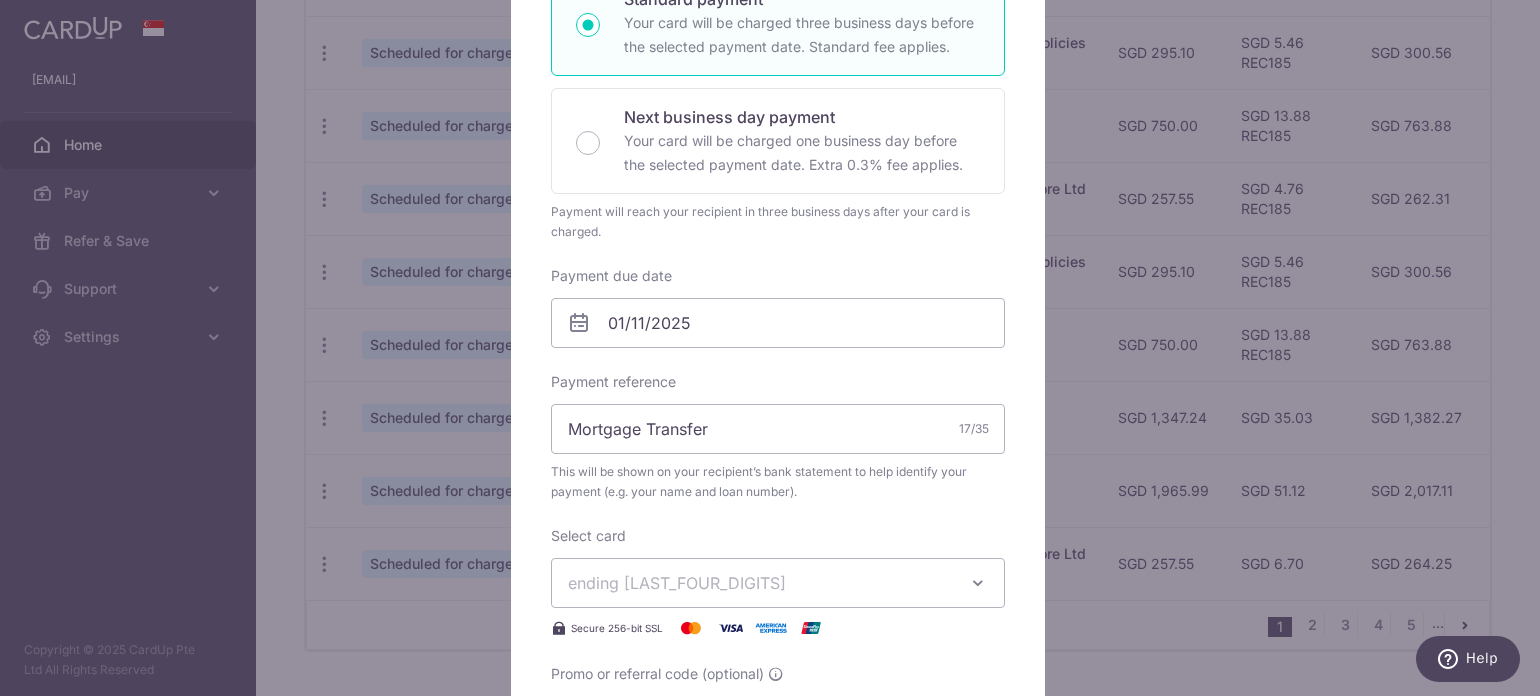 scroll, scrollTop: 400, scrollLeft: 0, axis: vertical 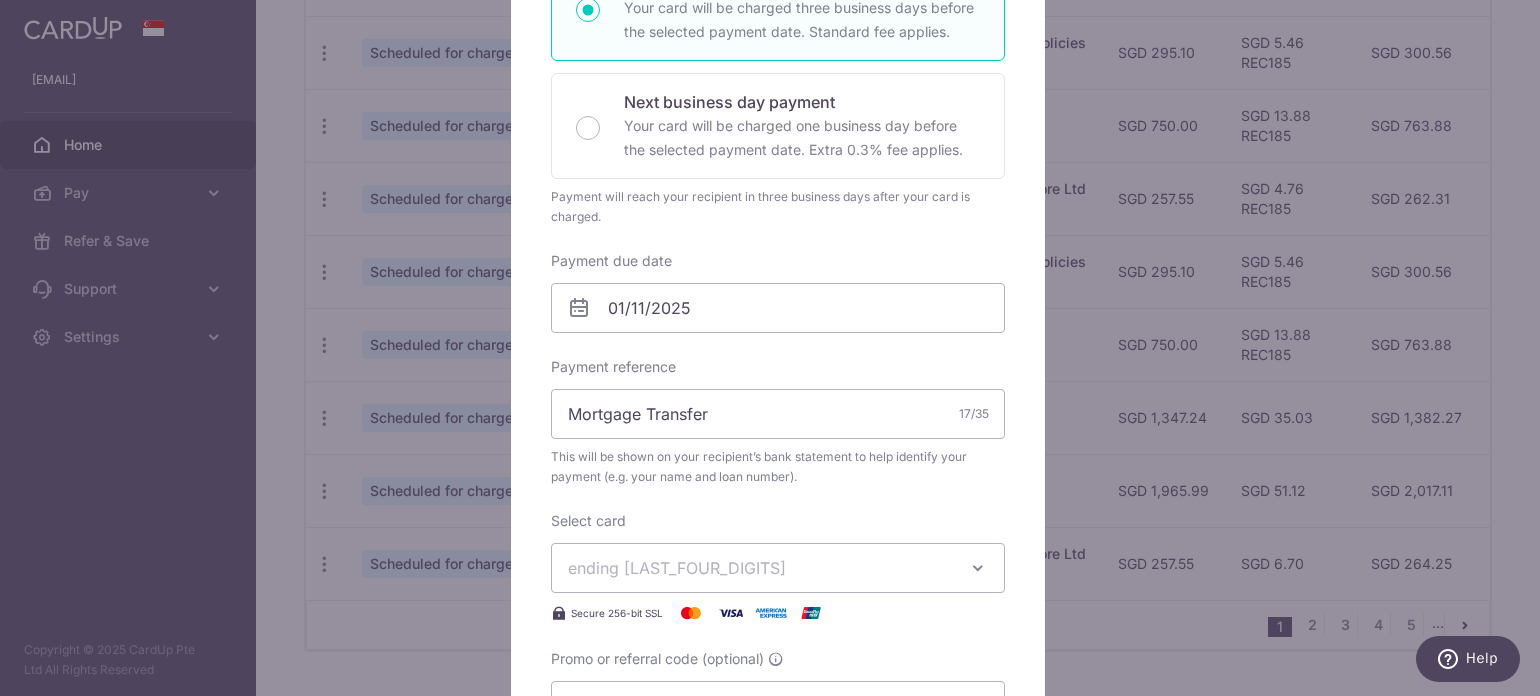 click on "ending 8001" at bounding box center [760, 568] 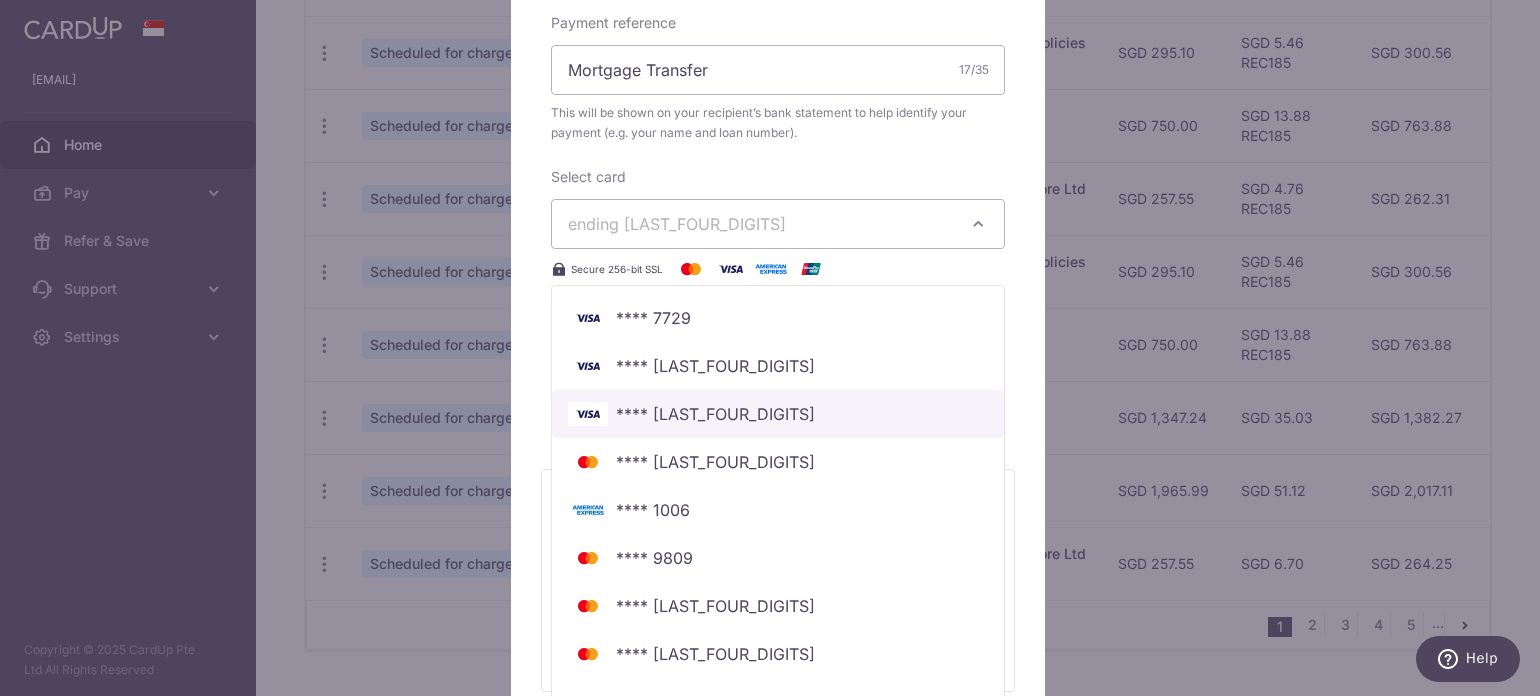 scroll, scrollTop: 900, scrollLeft: 0, axis: vertical 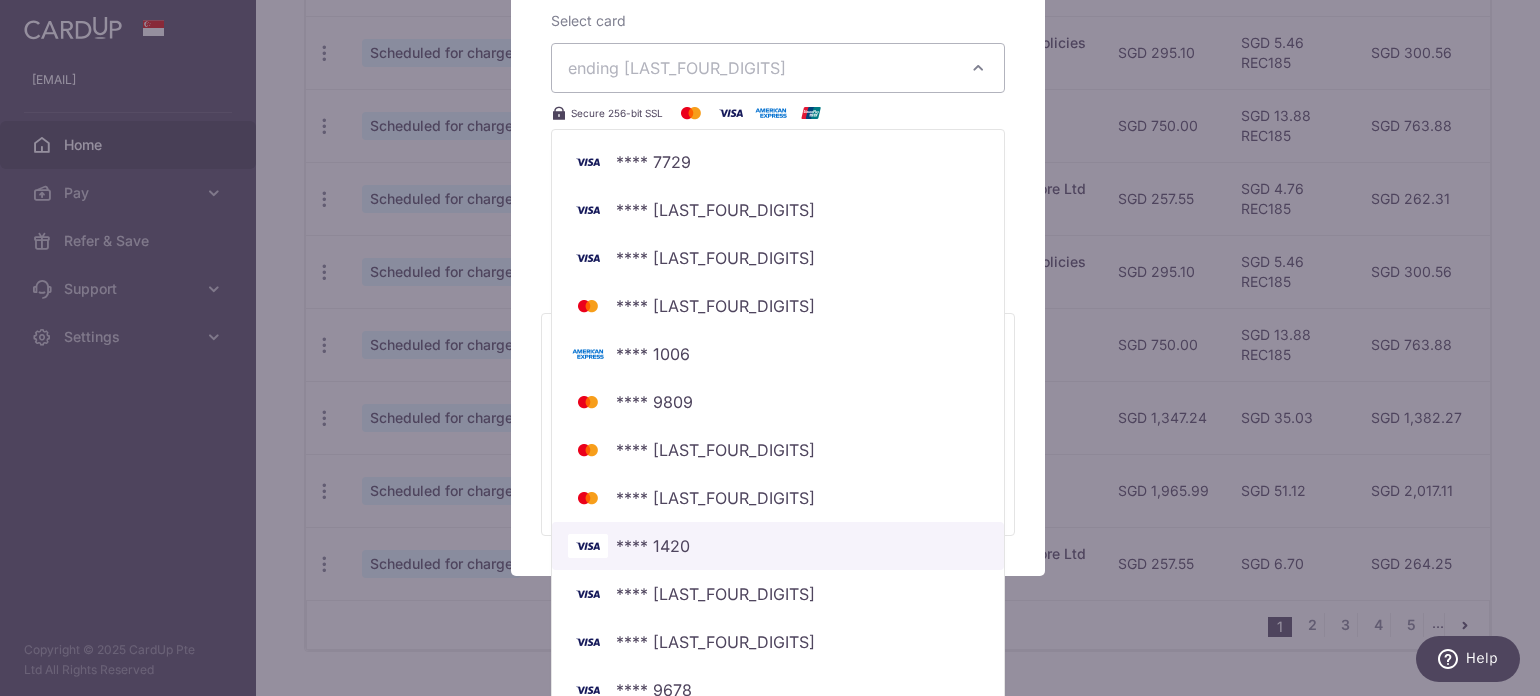 click on "**** 1420" at bounding box center (778, 546) 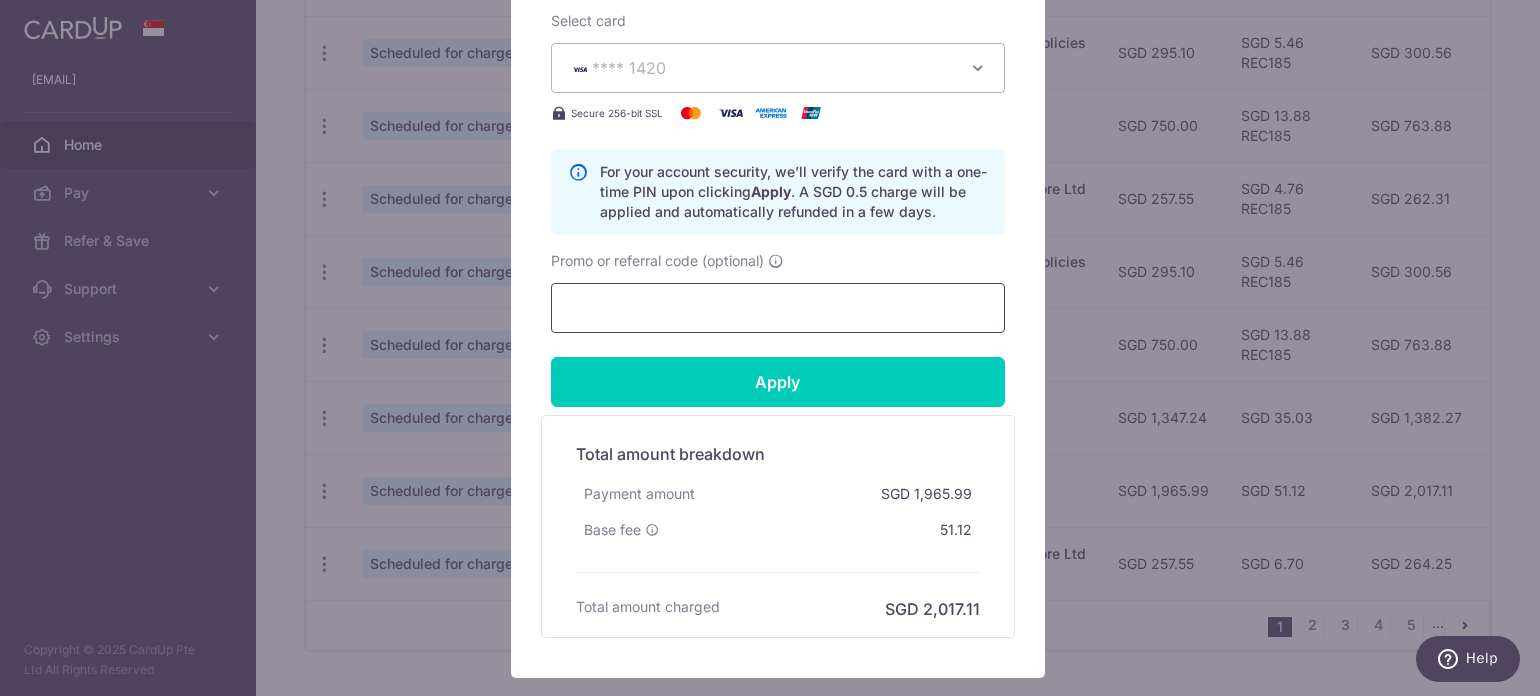 click on "Promo or referral code (optional)" at bounding box center (778, 308) 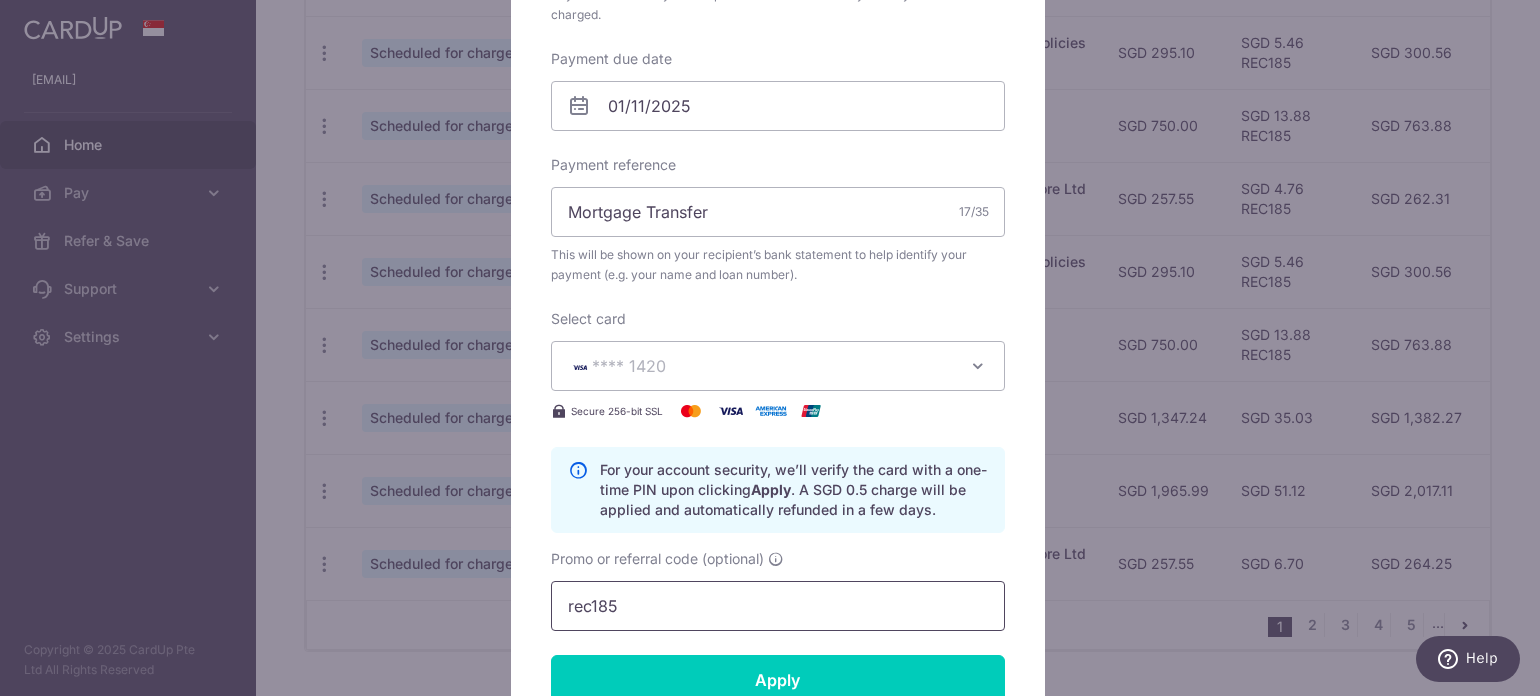 scroll, scrollTop: 600, scrollLeft: 0, axis: vertical 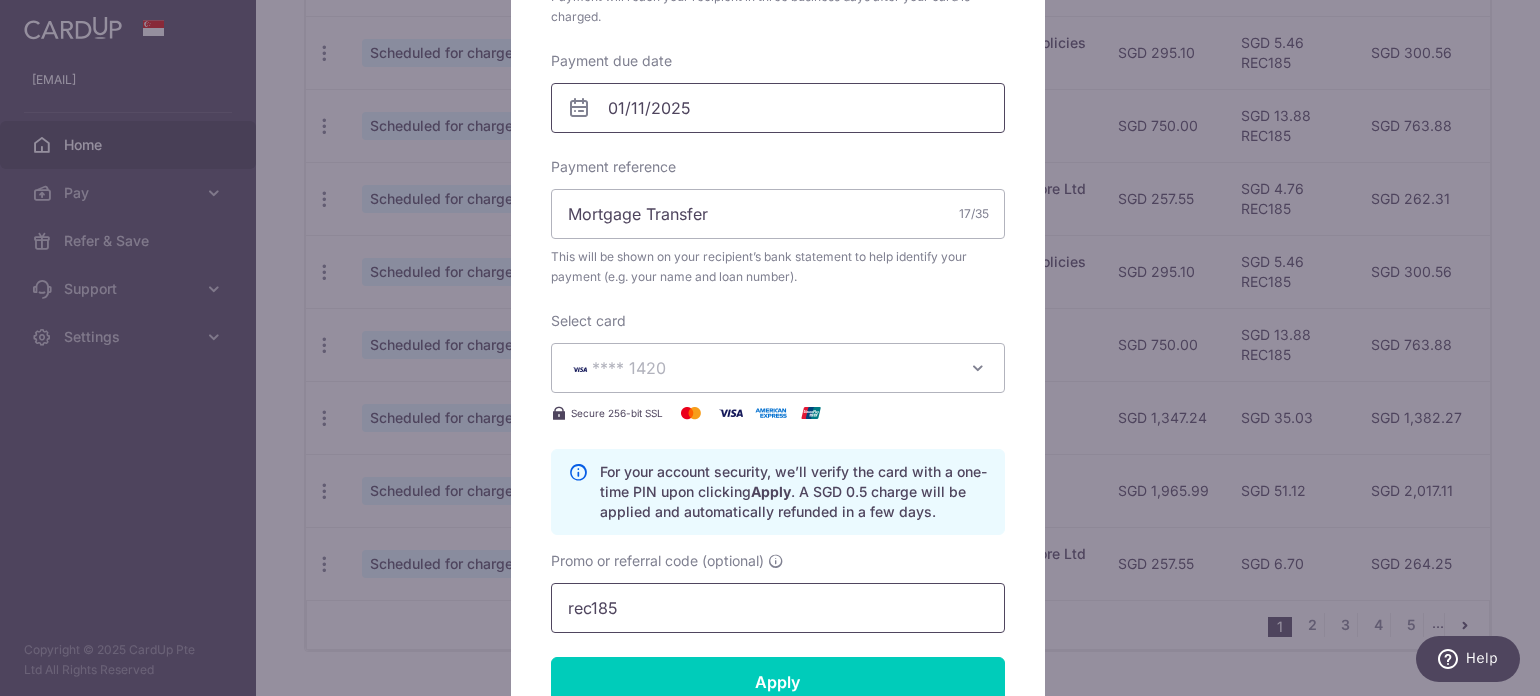 type on "rec185" 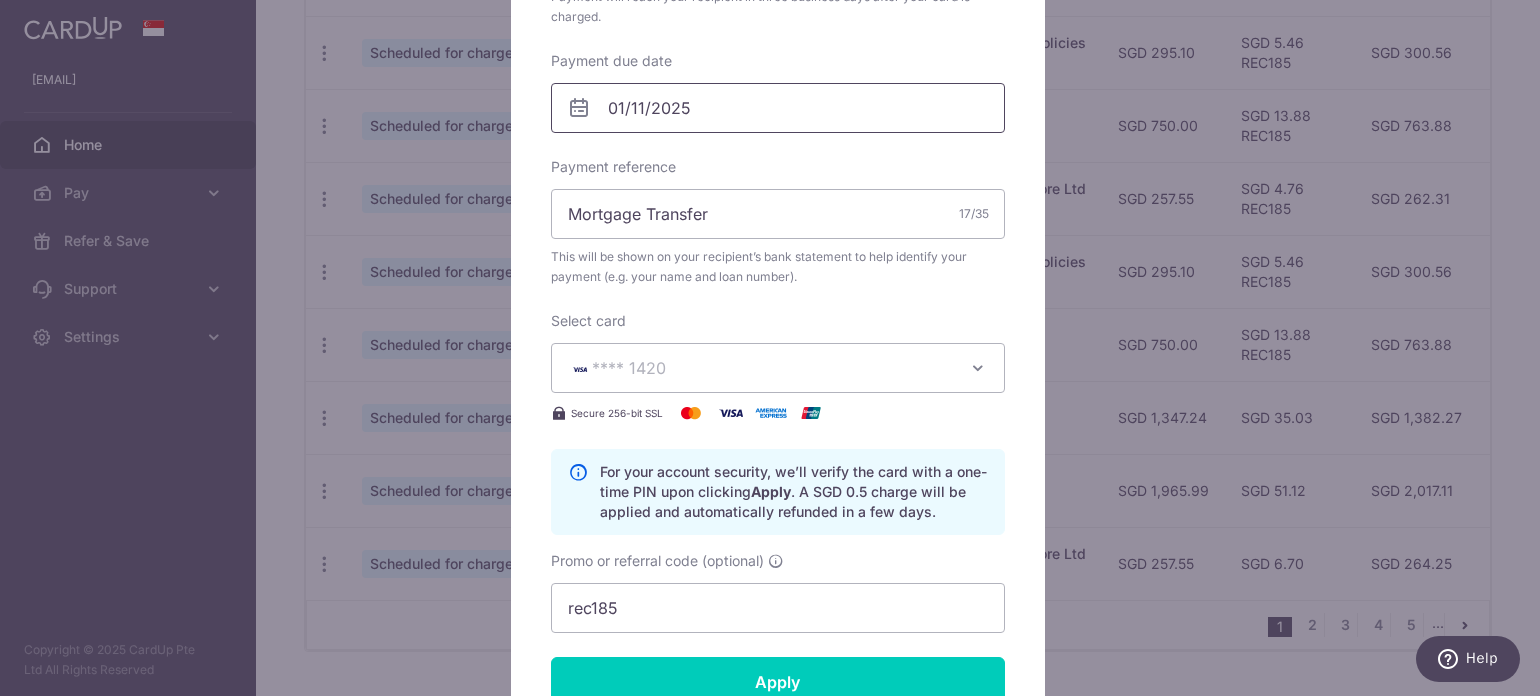 click on "01/11/2025" at bounding box center [778, 108] 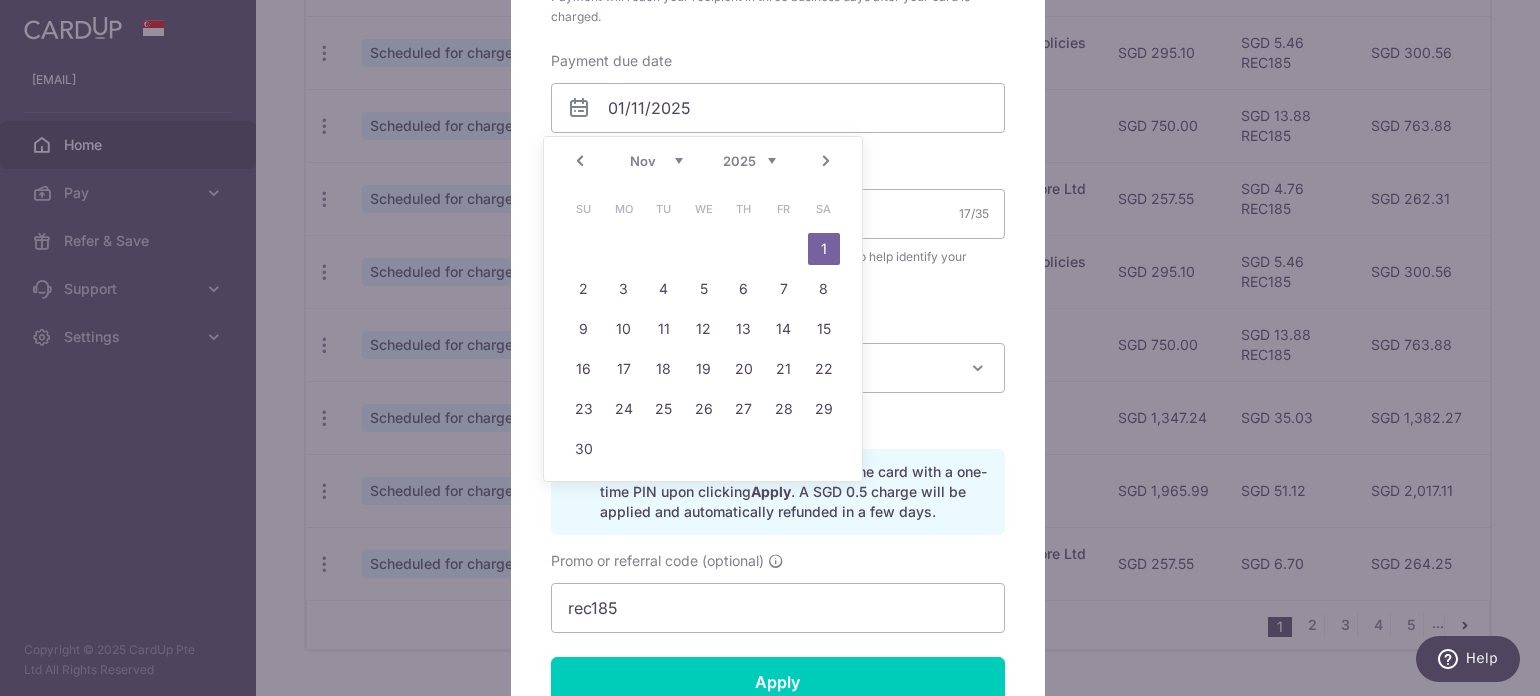 click on "Prev Next Aug Sep Oct Nov Dec 2025 2026 2027 2028 2029 2030 2031 2032 2033 2034 2035" at bounding box center (703, 161) 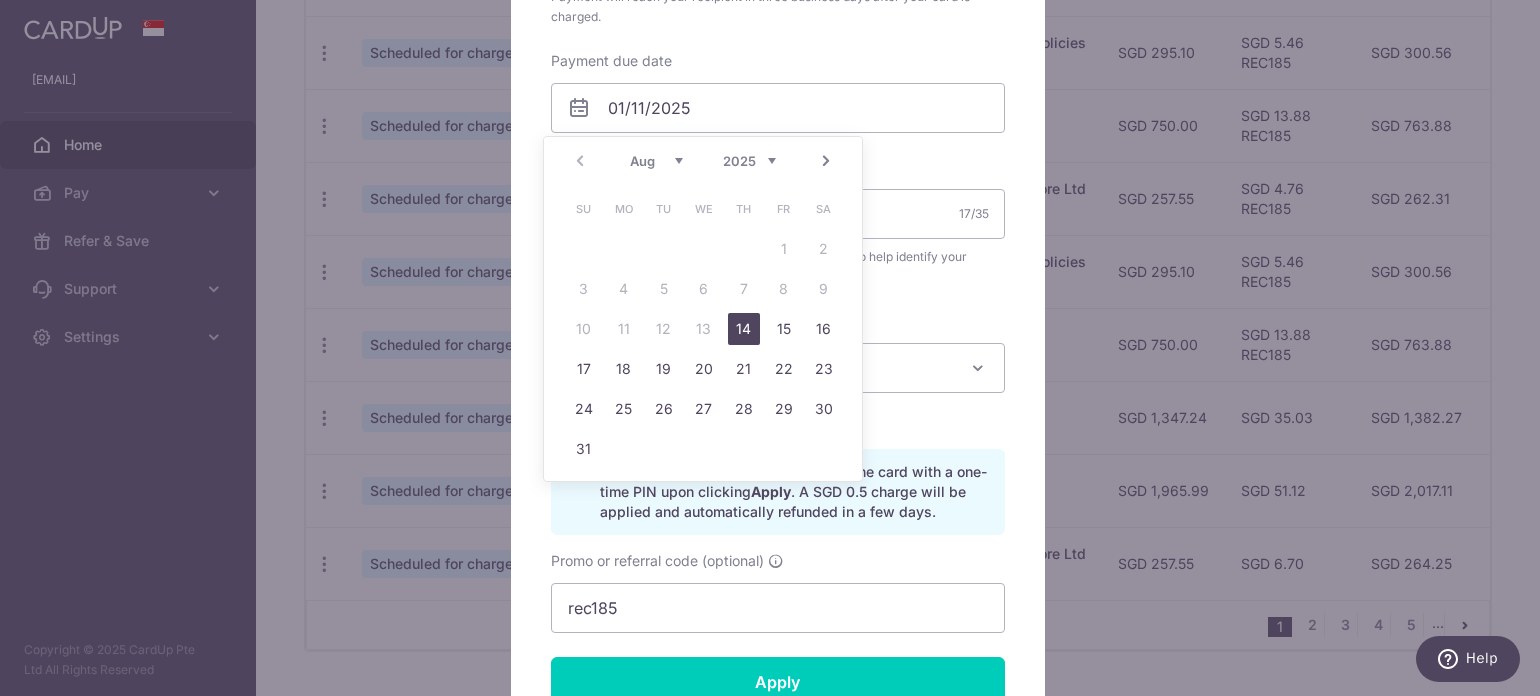 click on "14" at bounding box center [744, 329] 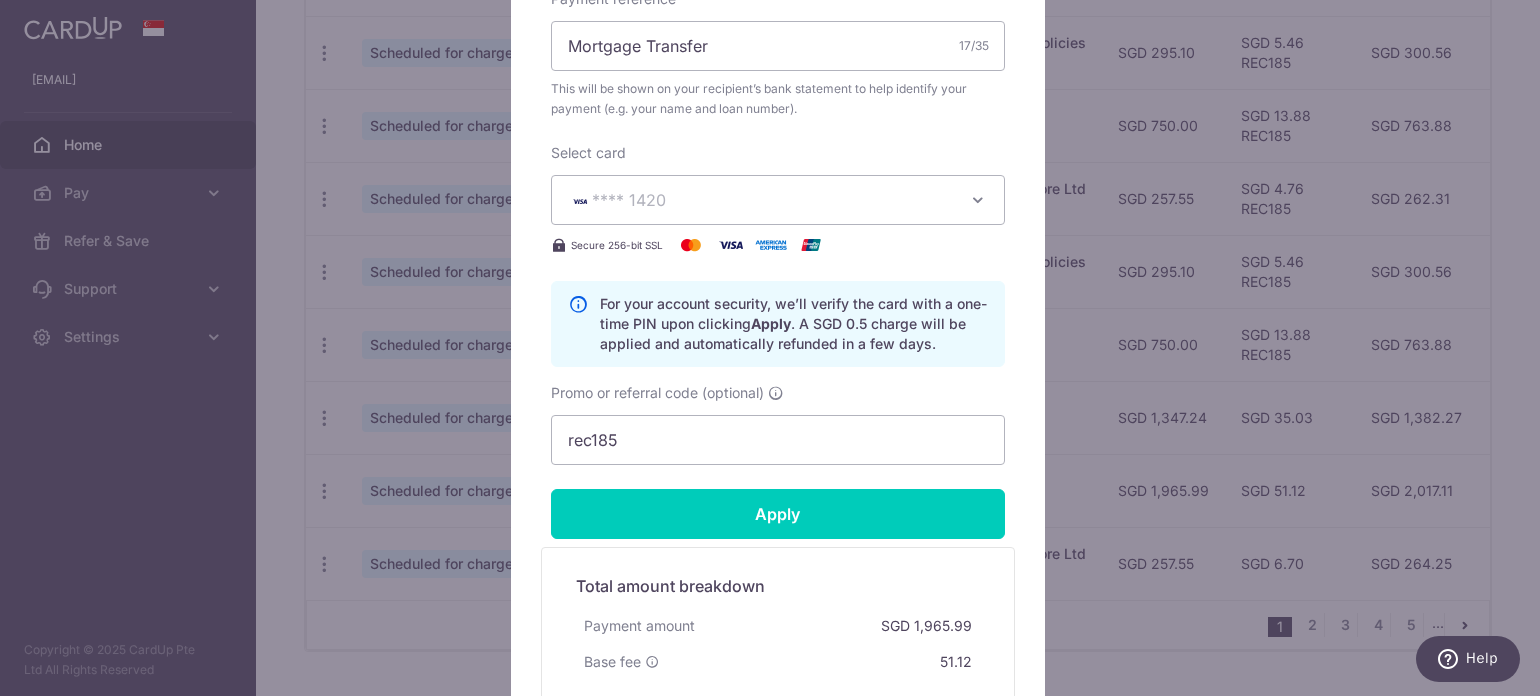 scroll, scrollTop: 900, scrollLeft: 0, axis: vertical 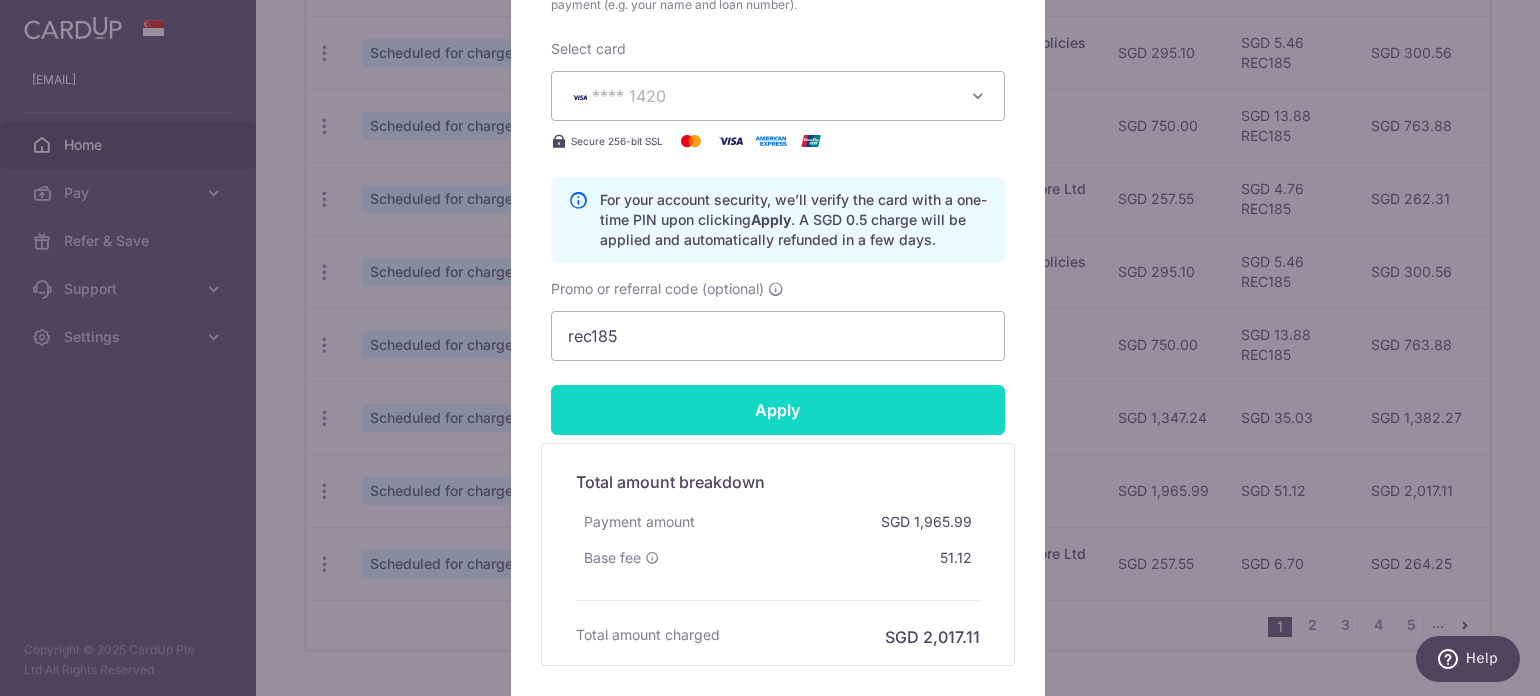click on "Apply" at bounding box center [778, 410] 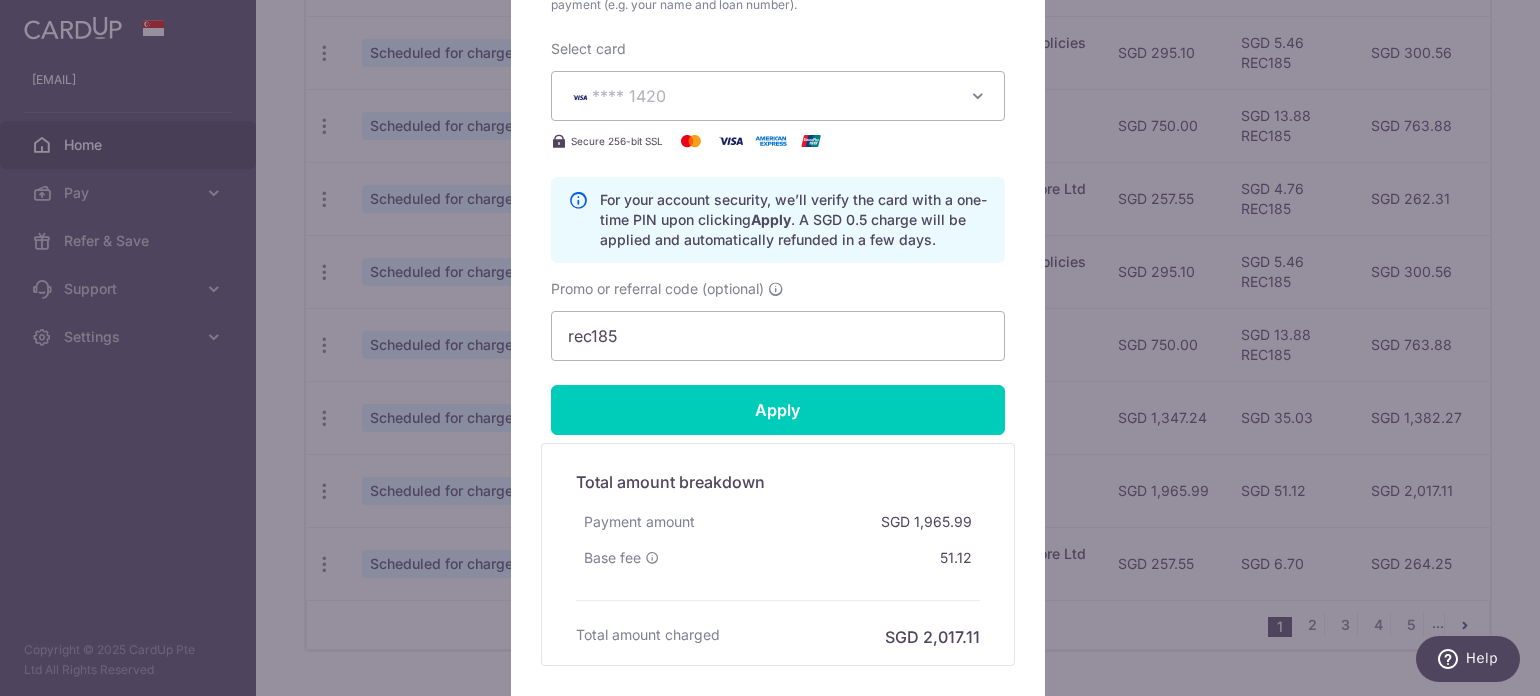 click on "Edit payment
By clicking apply,  you will make changes to all   payments to  HSBC Bank  scheduled from
.
By clicking below, you confirm you are editing this payment to  HSBC Bank  on
01/11/2025 .
1,965.99" at bounding box center (770, 348) 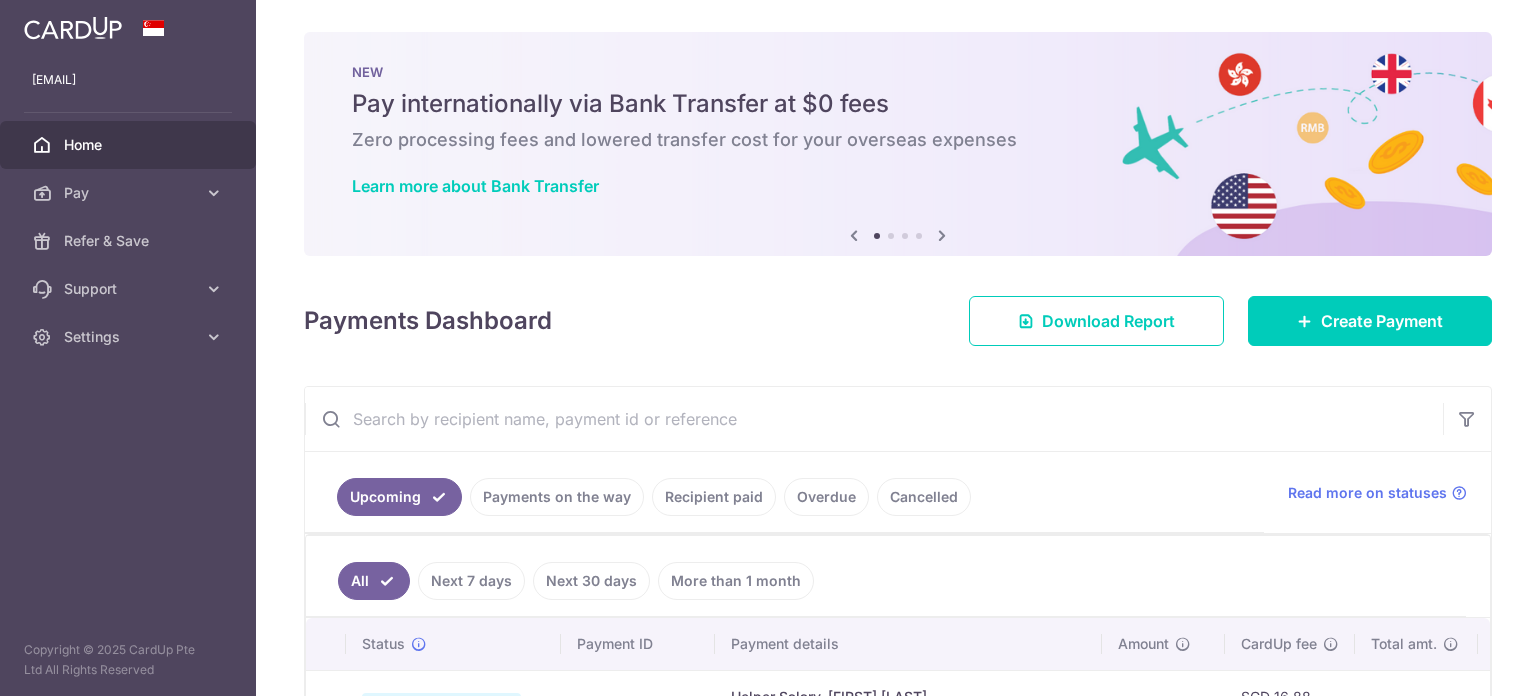 scroll, scrollTop: 0, scrollLeft: 0, axis: both 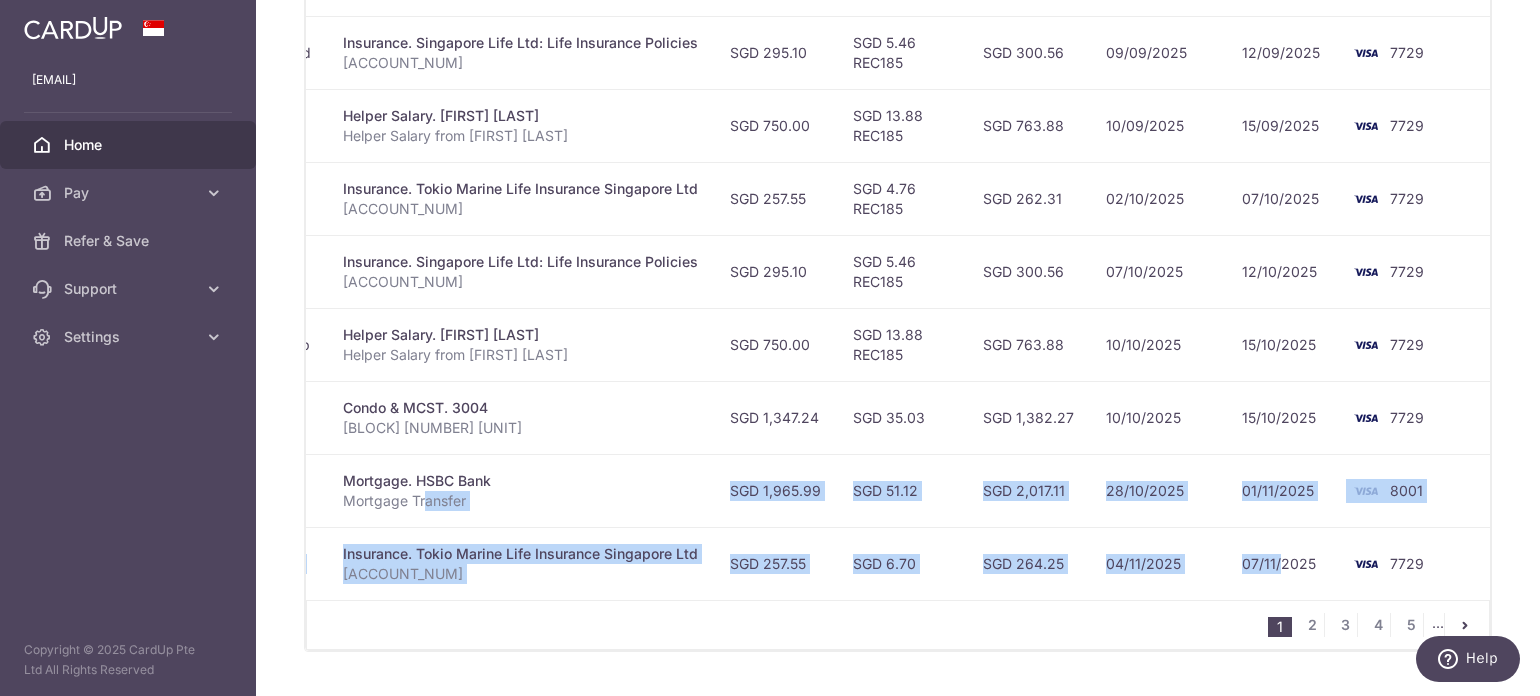 drag, startPoint x: 0, startPoint y: 0, endPoint x: 1197, endPoint y: 519, distance: 1304.6724 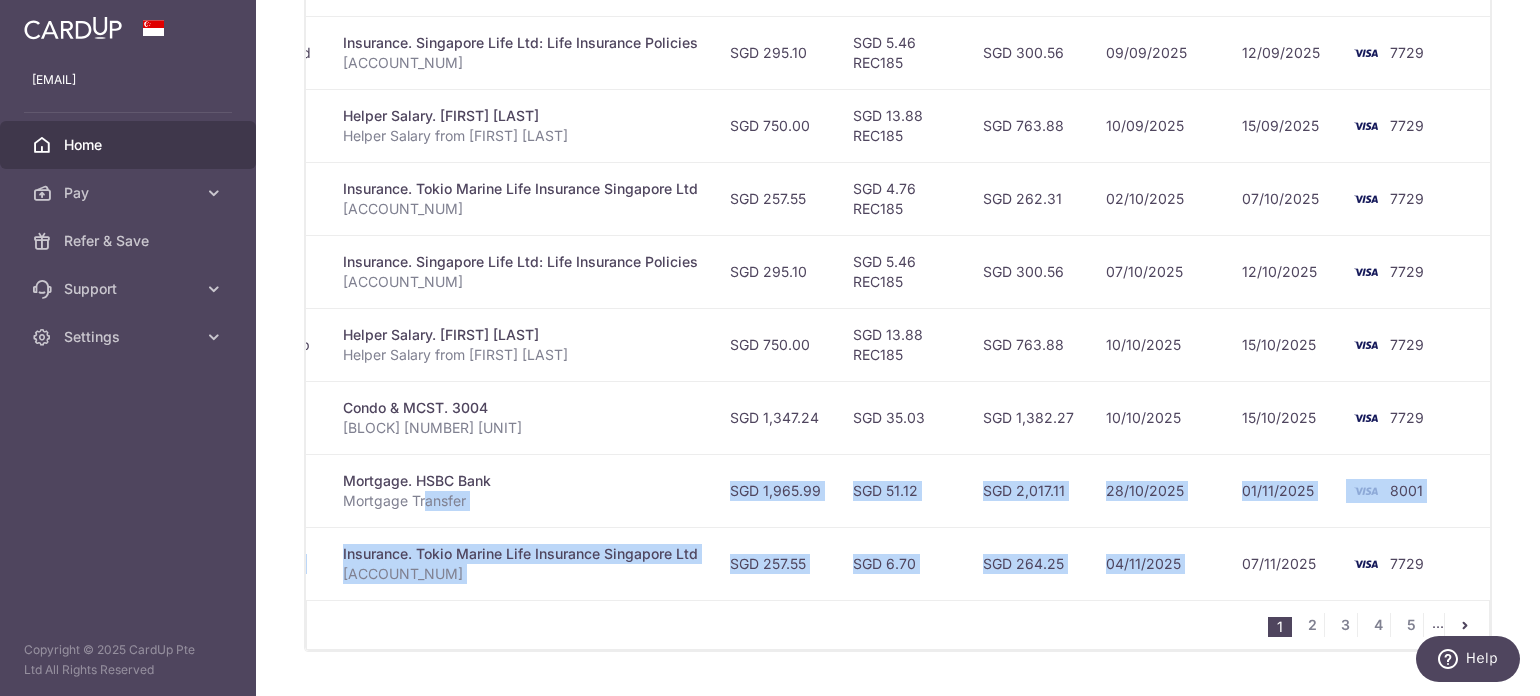 click on "28/10/2025" at bounding box center (1158, 490) 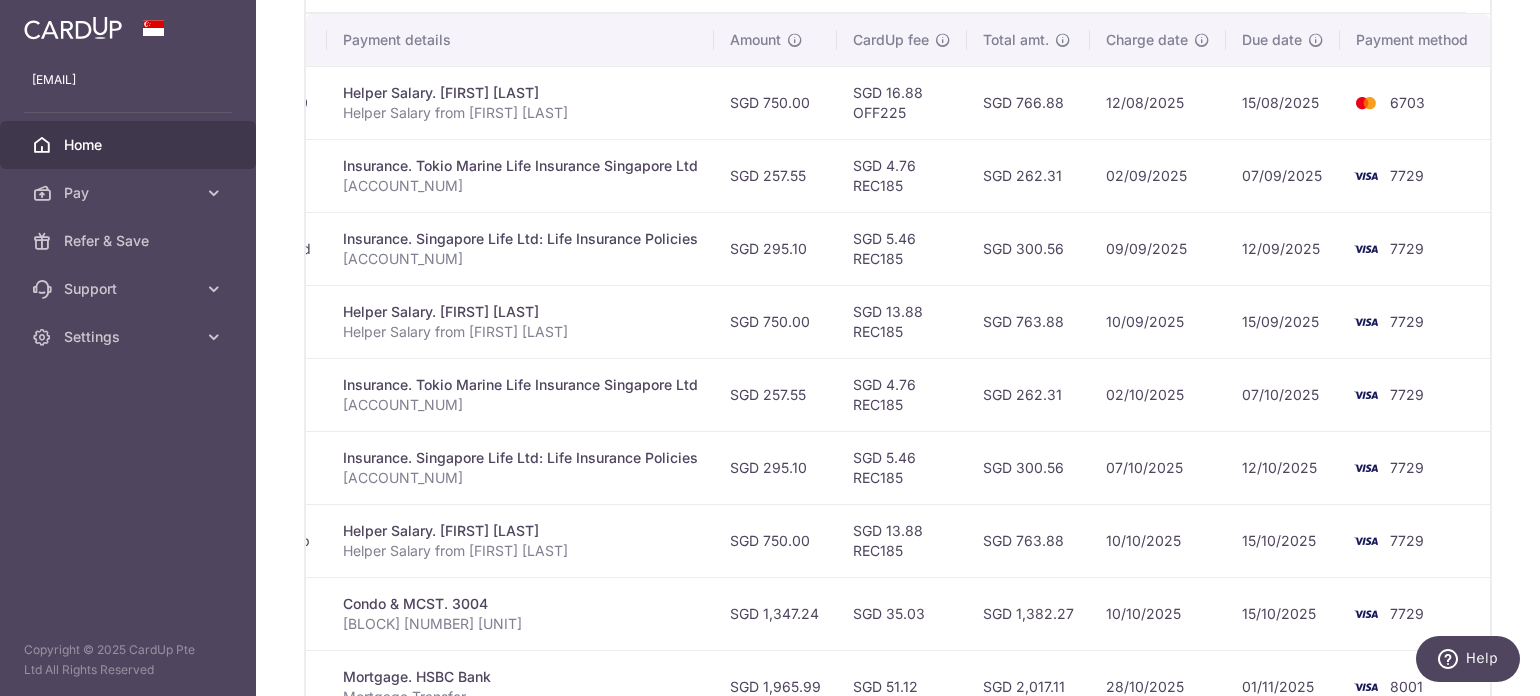 scroll, scrollTop: 500, scrollLeft: 0, axis: vertical 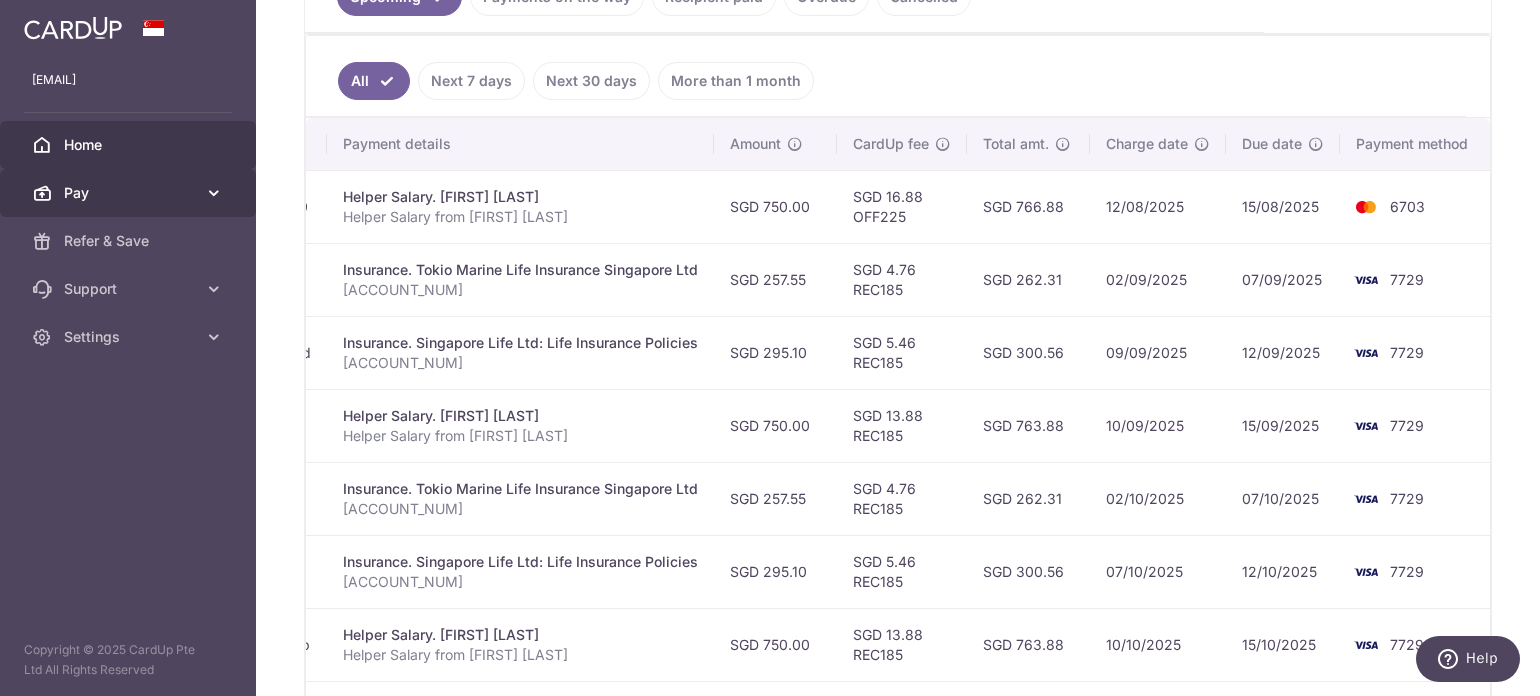 click on "Pay" at bounding box center (130, 193) 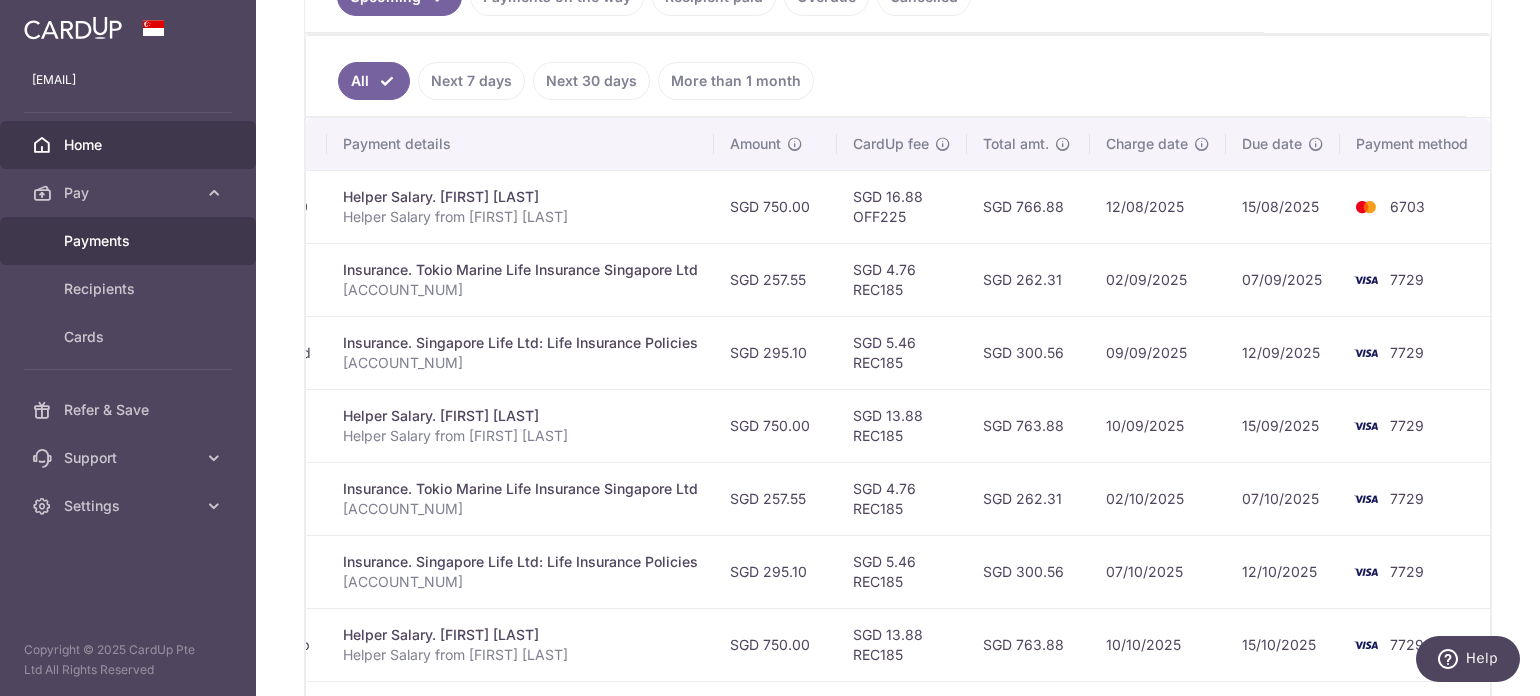 click on "Payments" at bounding box center (130, 241) 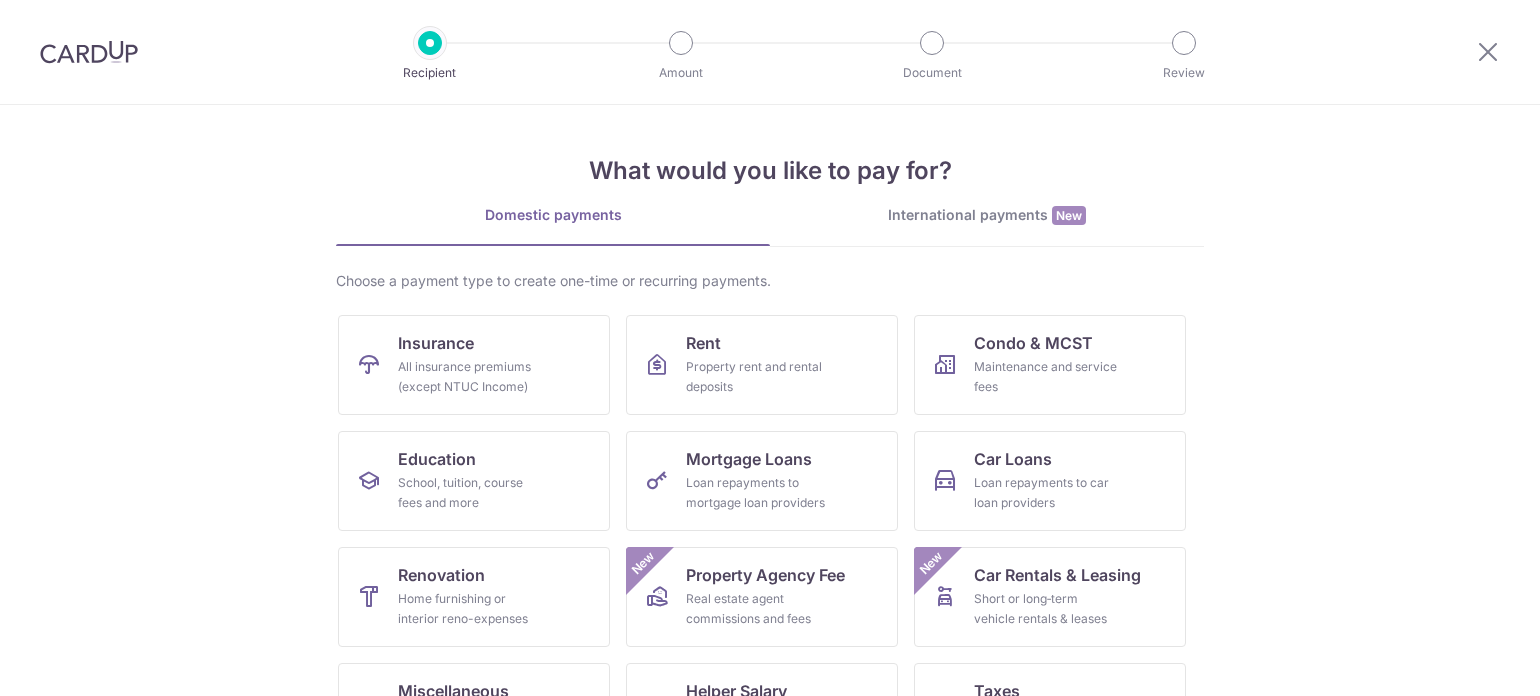 scroll, scrollTop: 0, scrollLeft: 0, axis: both 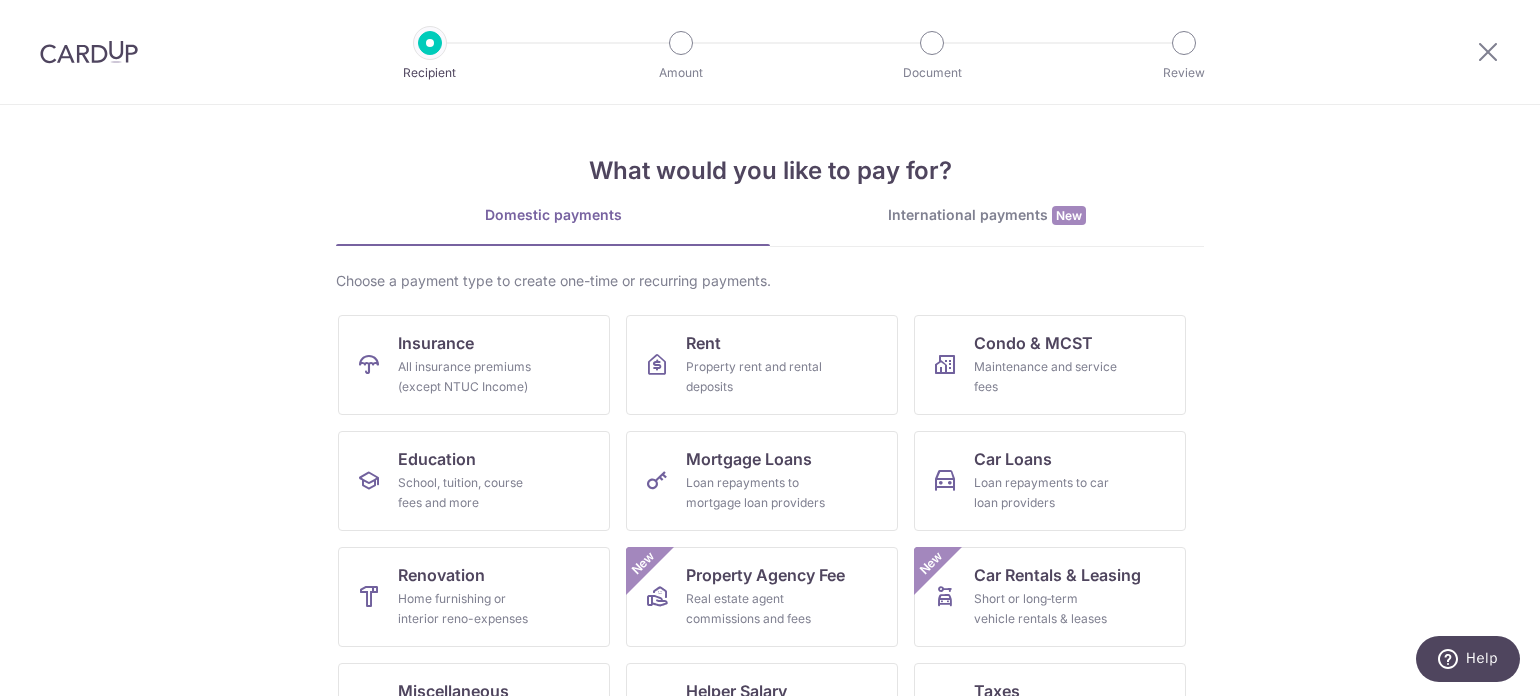 click at bounding box center [1488, 52] 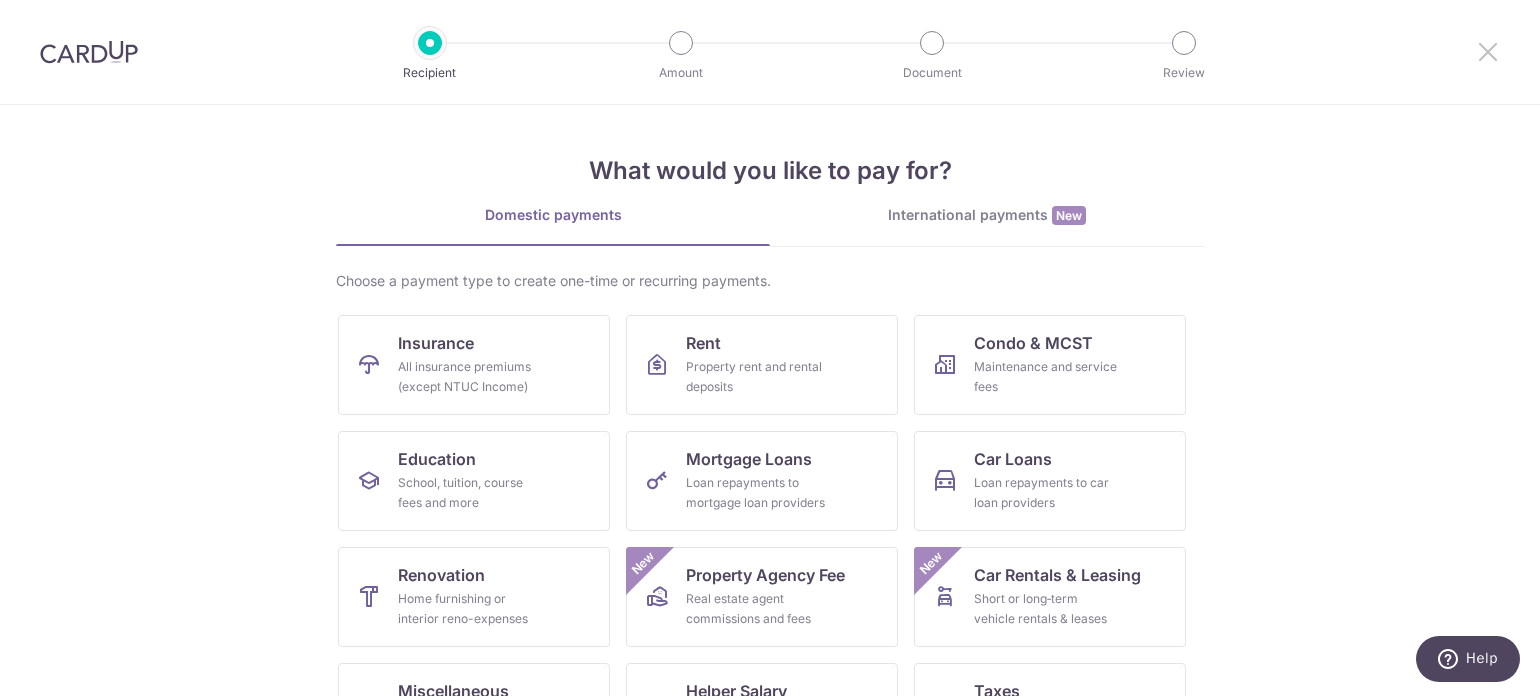 click at bounding box center (1488, 51) 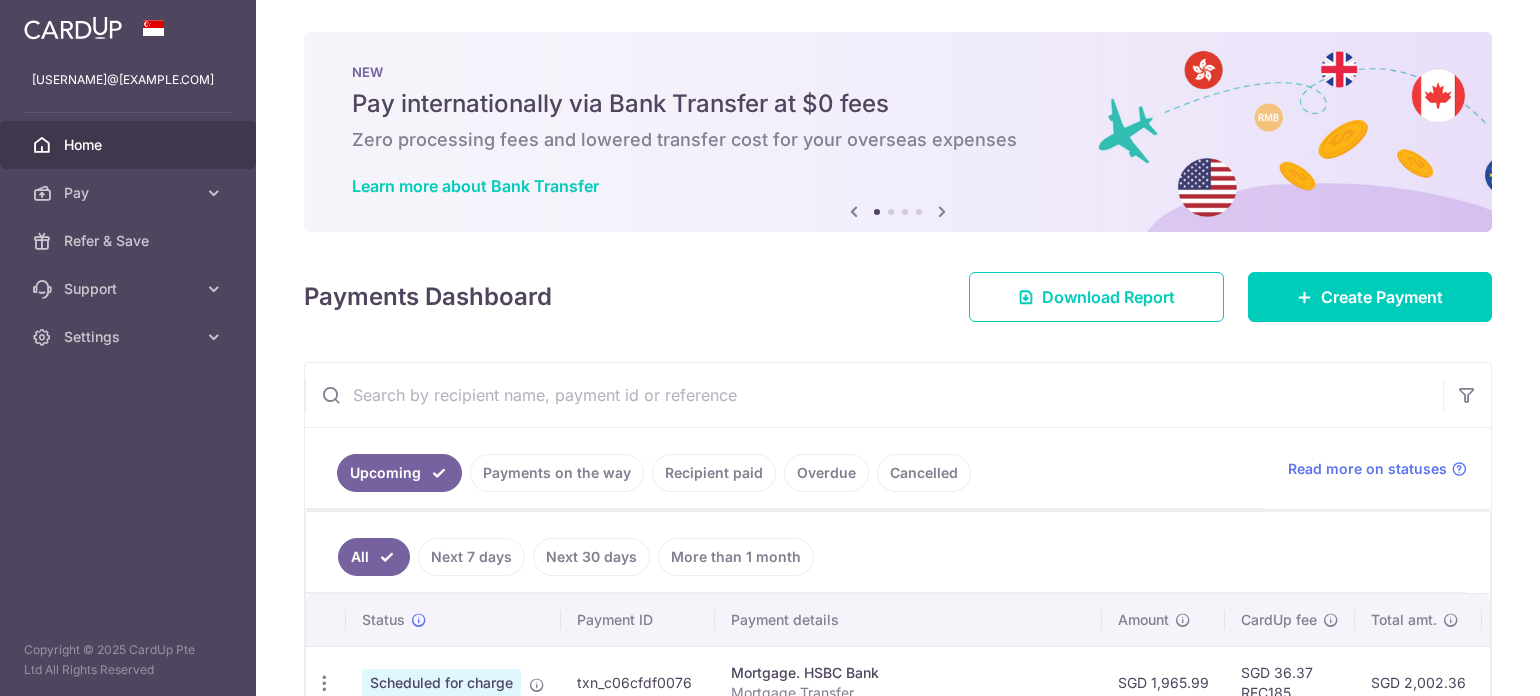 scroll, scrollTop: 0, scrollLeft: 0, axis: both 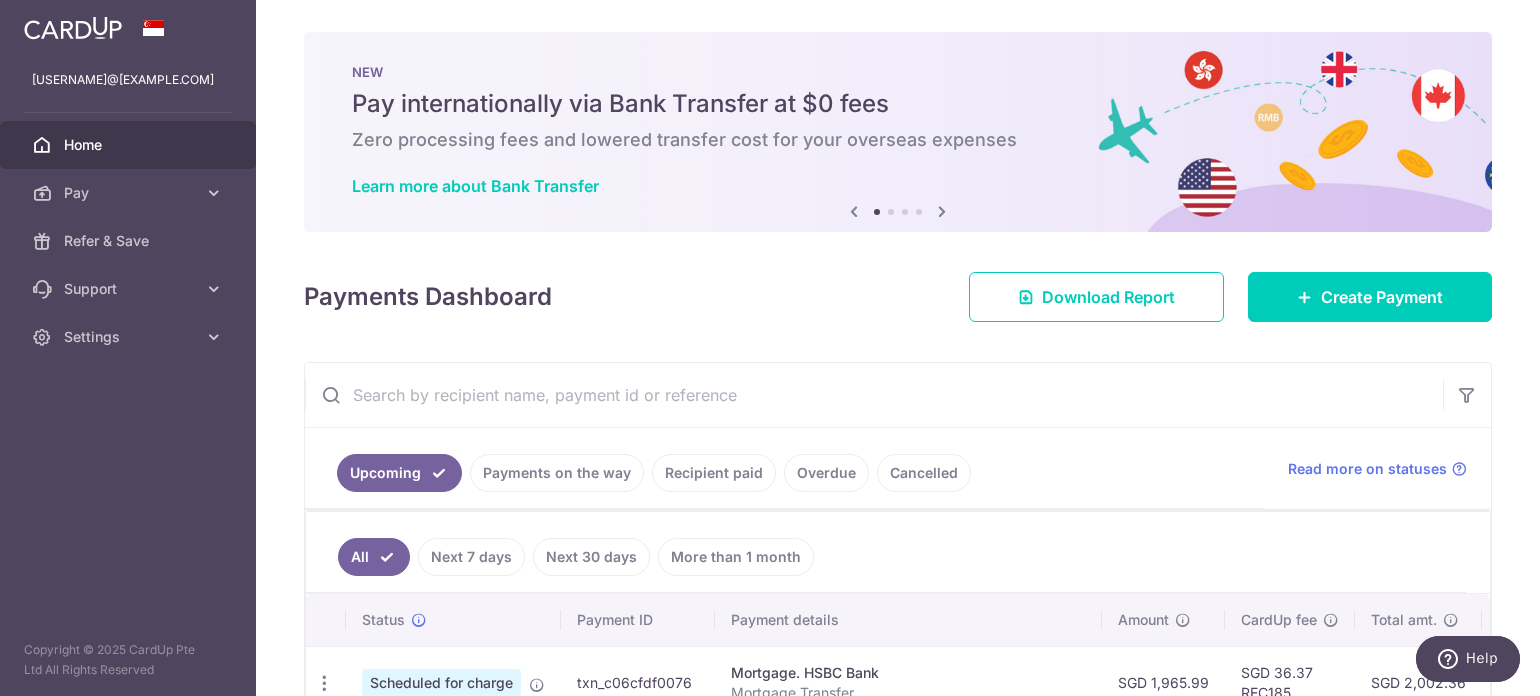 click on "Home" at bounding box center [130, 145] 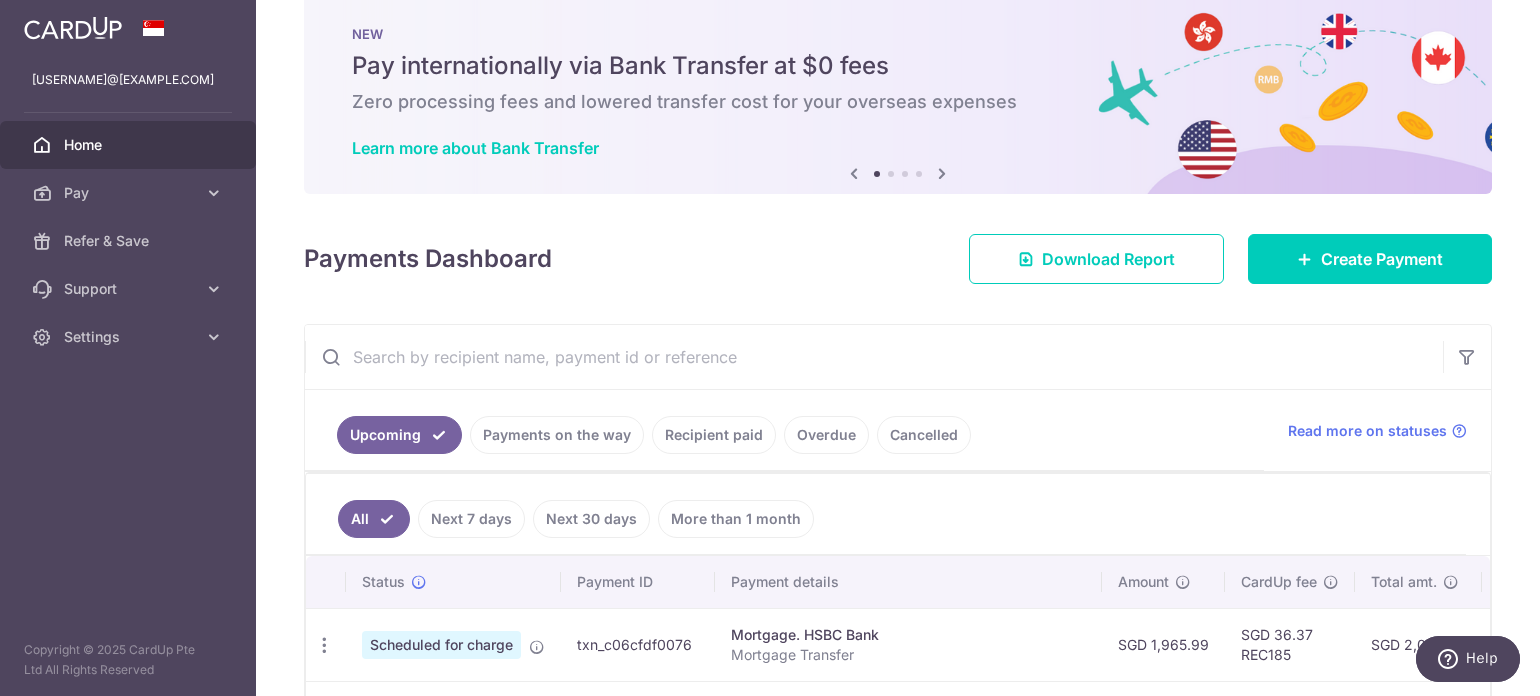 scroll, scrollTop: 191, scrollLeft: 0, axis: vertical 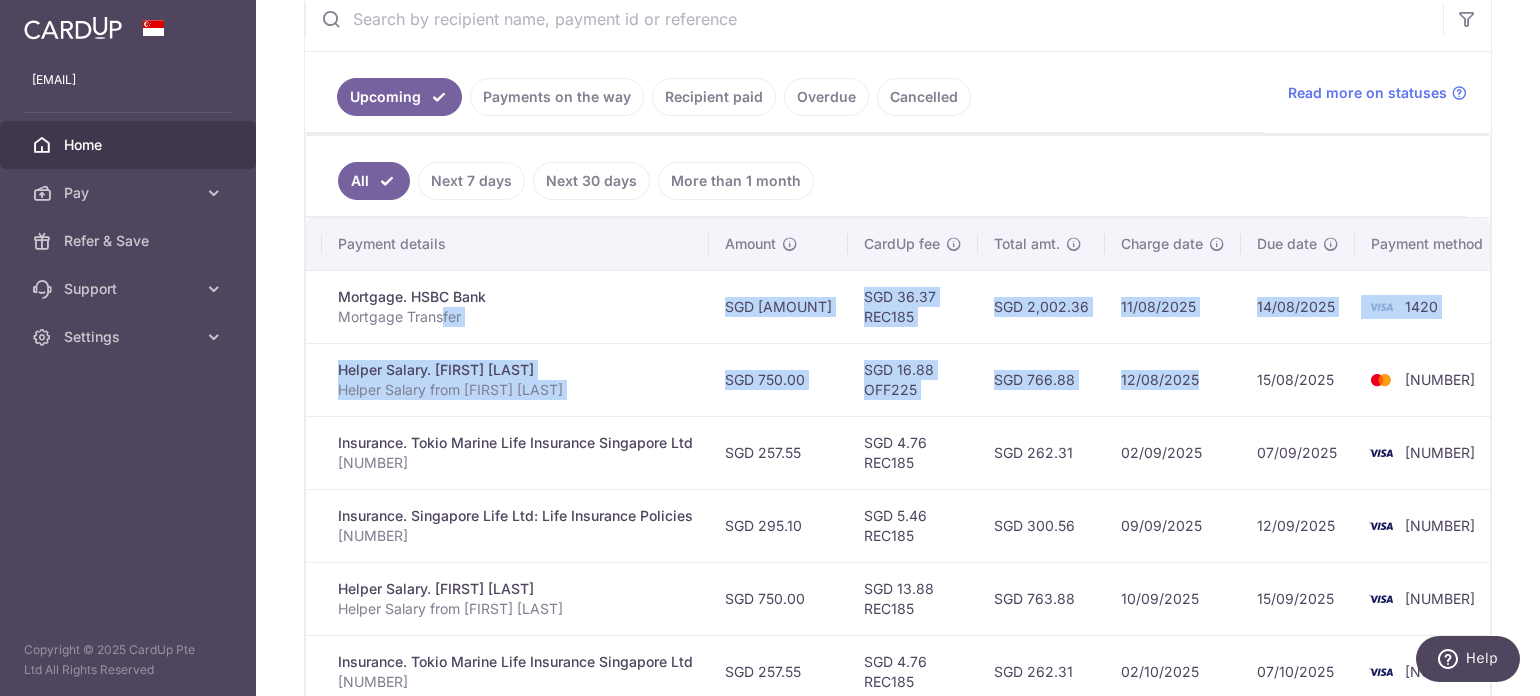 drag, startPoint x: 836, startPoint y: 320, endPoint x: 1166, endPoint y: 343, distance: 330.80054 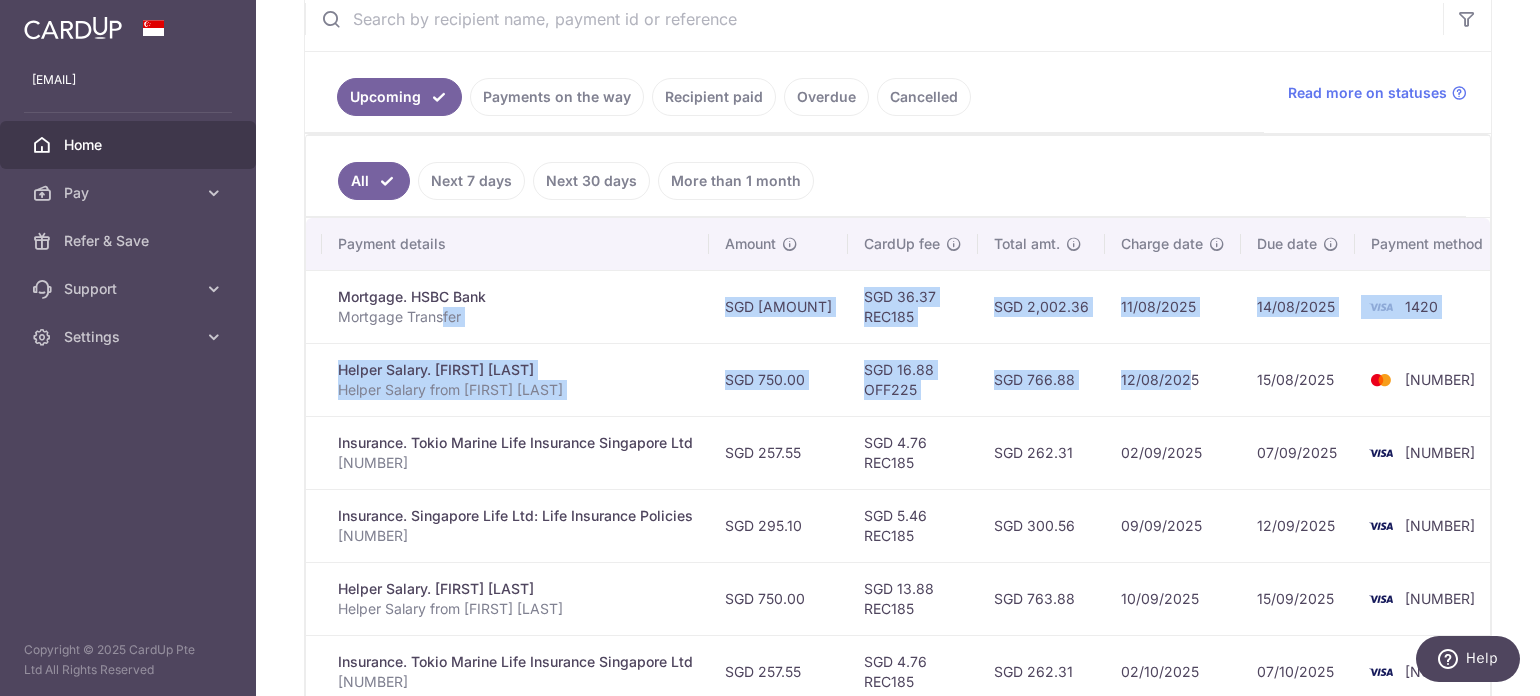 click on "11/08/2025" at bounding box center (1173, 306) 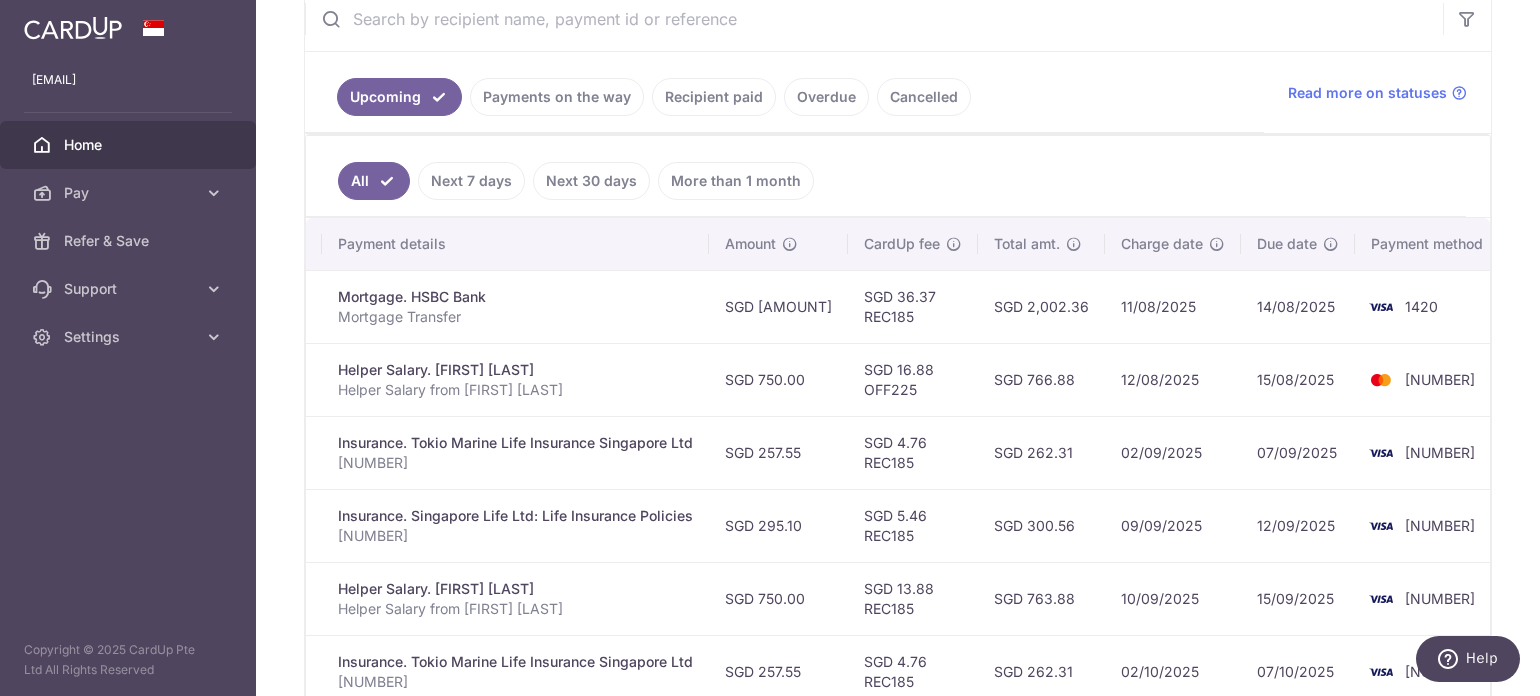 click on "Payments on the way" at bounding box center [557, 97] 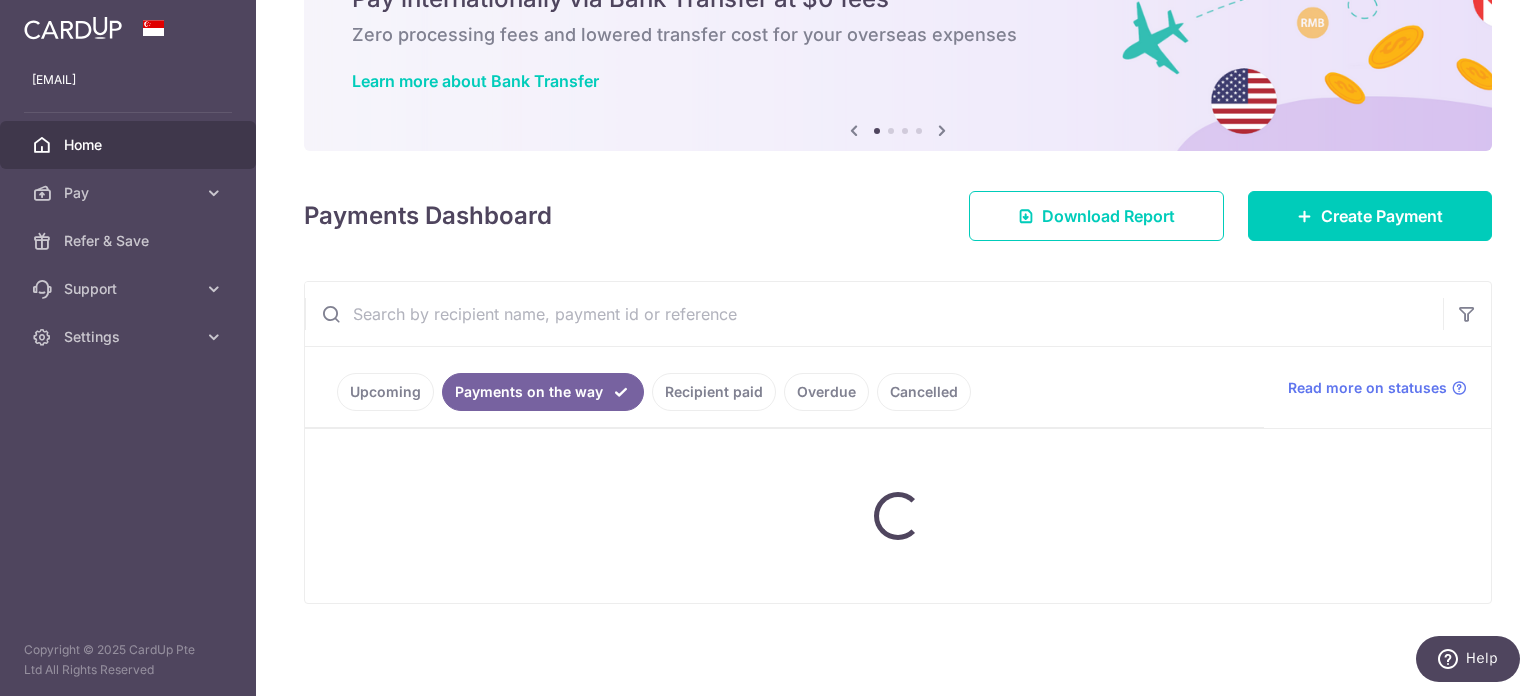 scroll, scrollTop: 68, scrollLeft: 0, axis: vertical 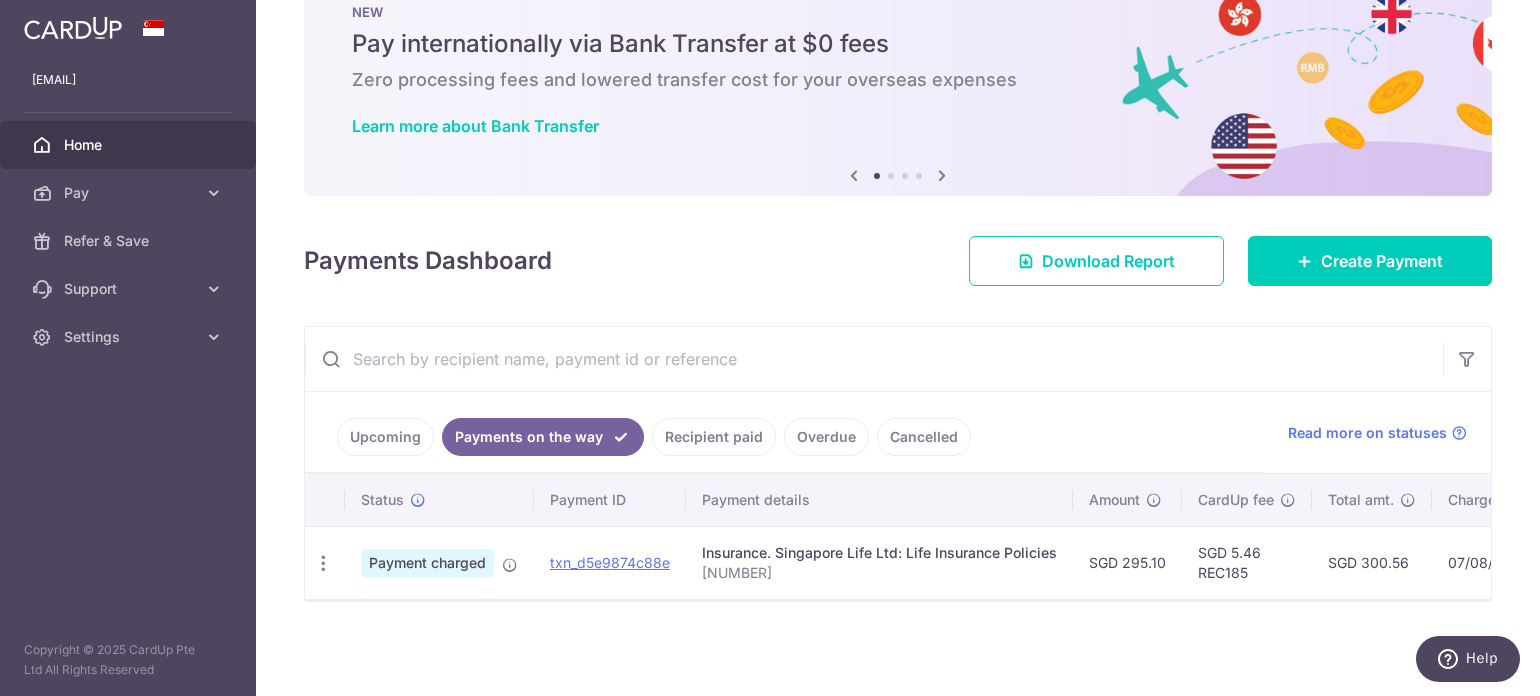 click on "Recipient paid" at bounding box center [714, 437] 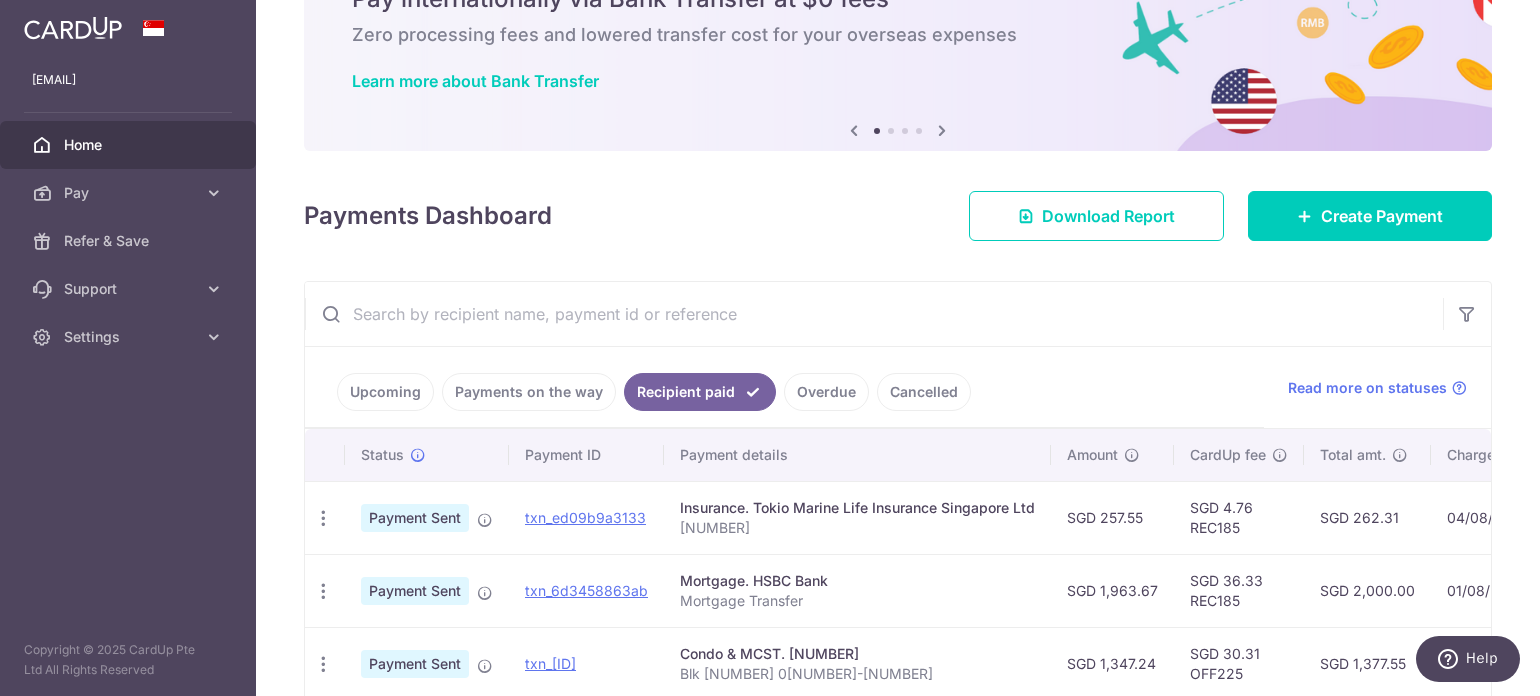 scroll, scrollTop: 400, scrollLeft: 0, axis: vertical 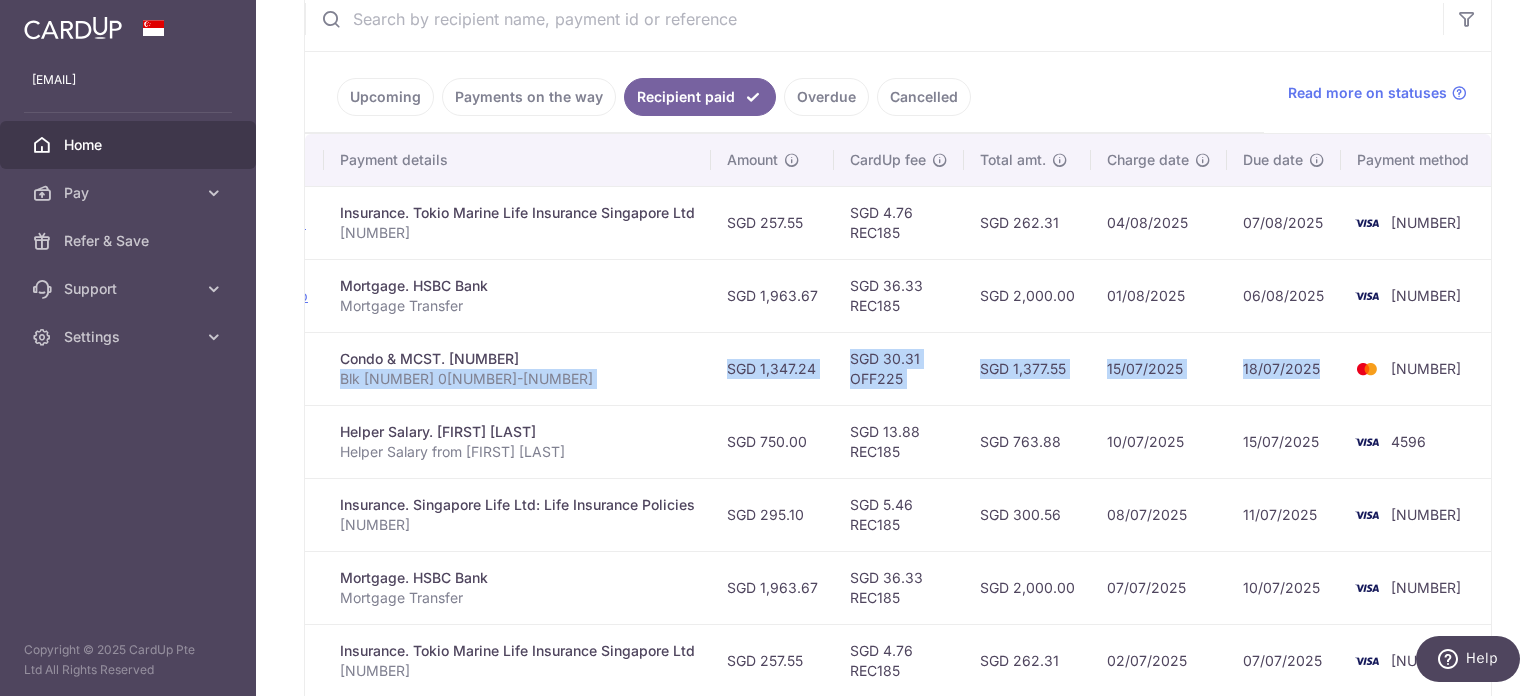 drag, startPoint x: 869, startPoint y: 385, endPoint x: 1093, endPoint y: 391, distance: 224.08034 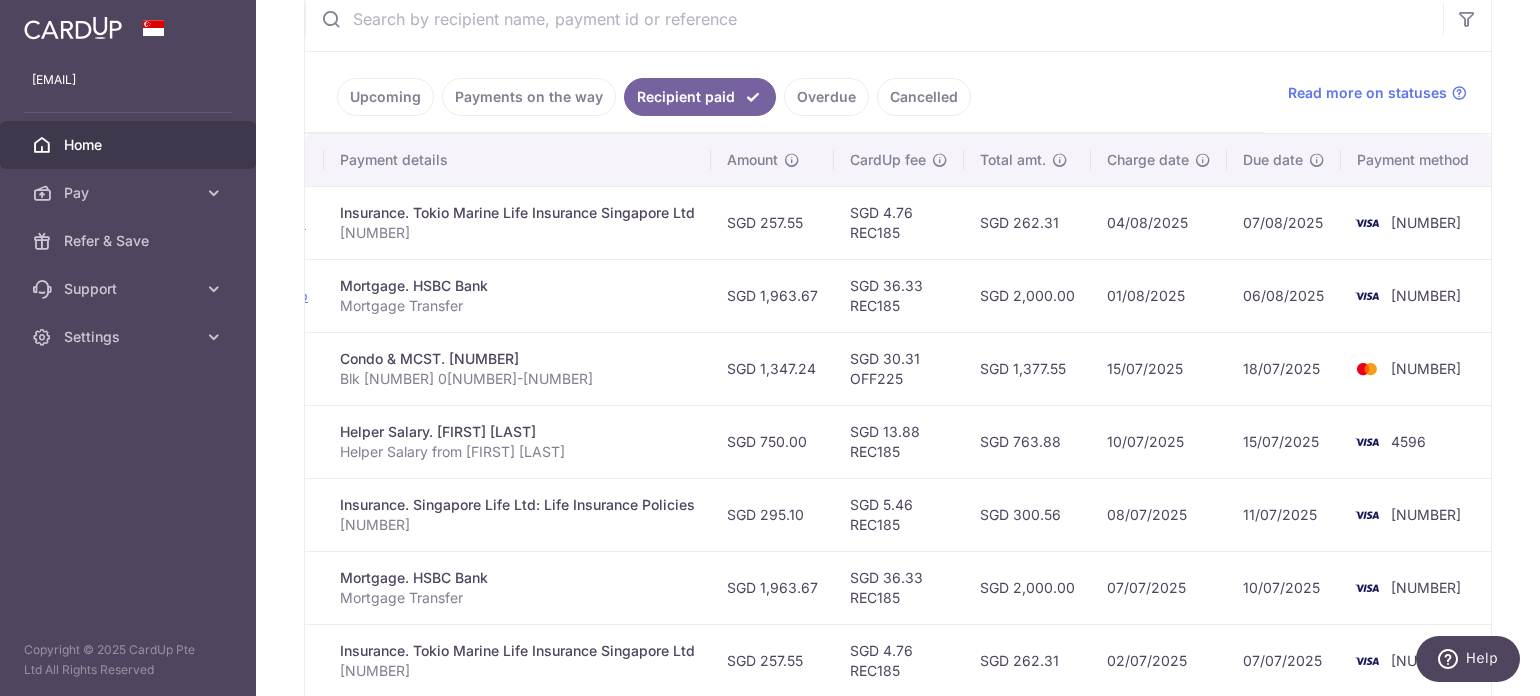 click on "Upcoming" at bounding box center (385, 97) 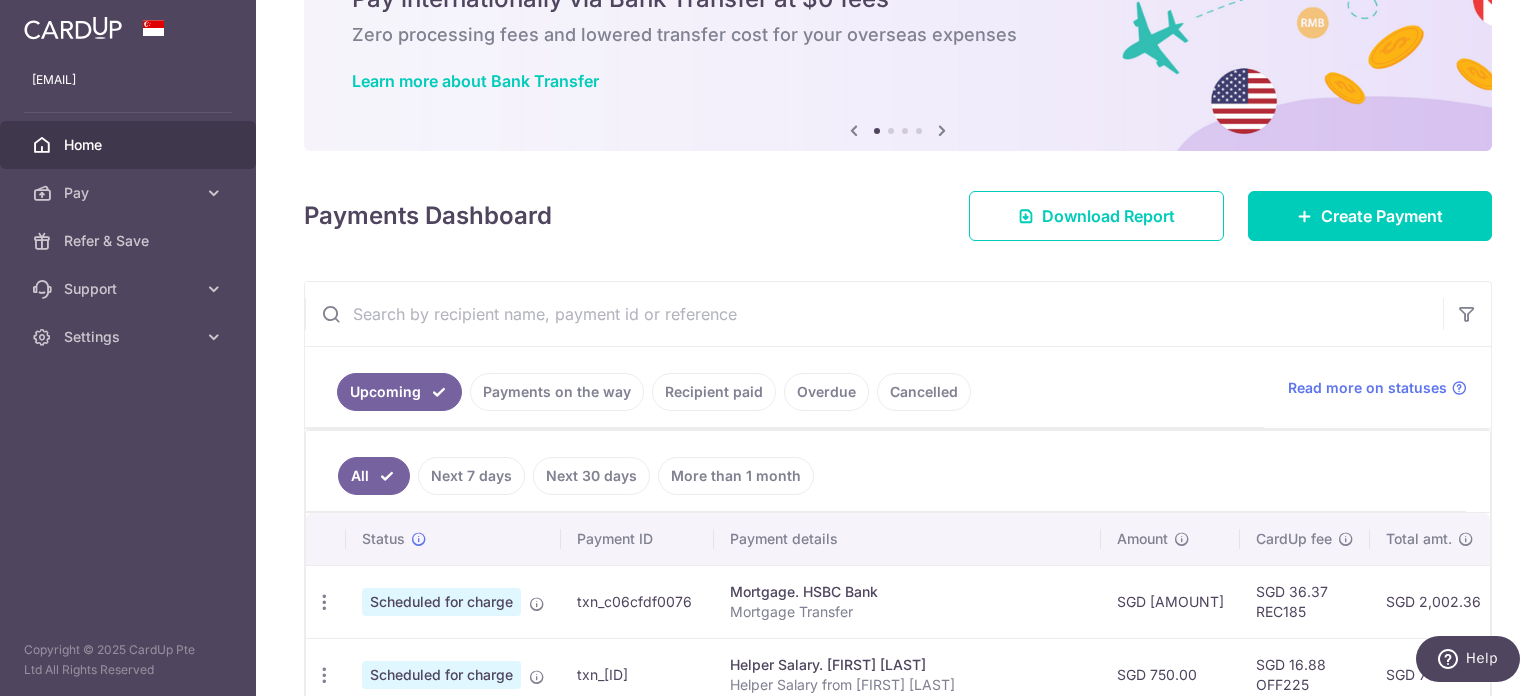 scroll, scrollTop: 400, scrollLeft: 0, axis: vertical 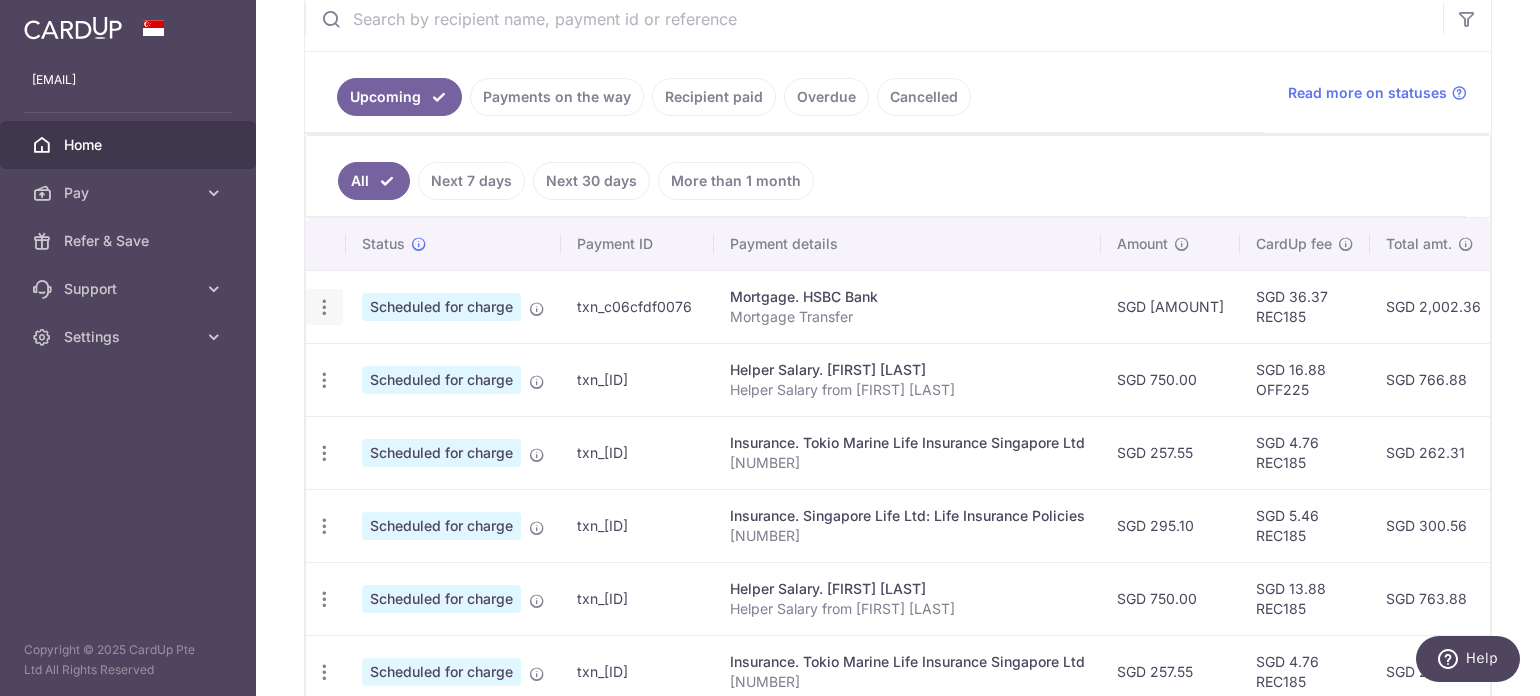 click at bounding box center [324, 307] 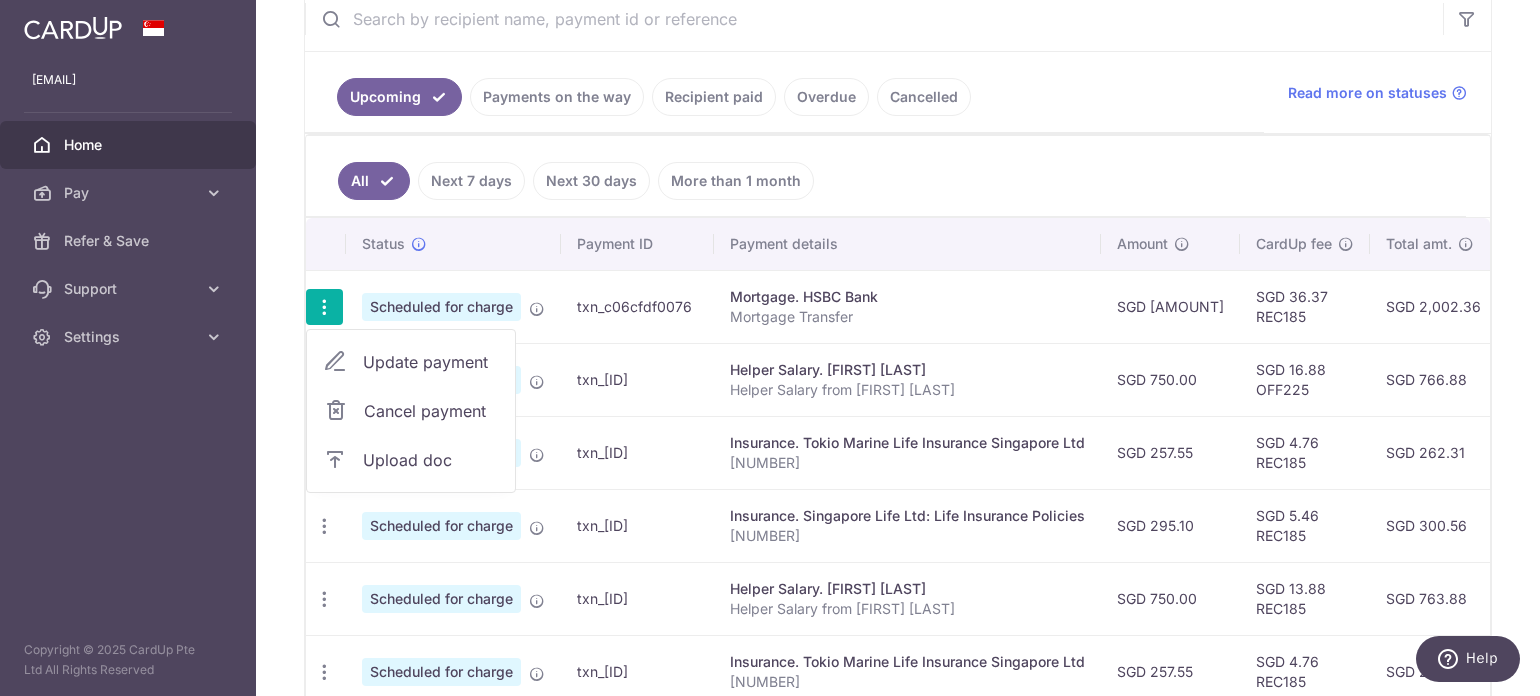 click on "Update payment" at bounding box center (431, 362) 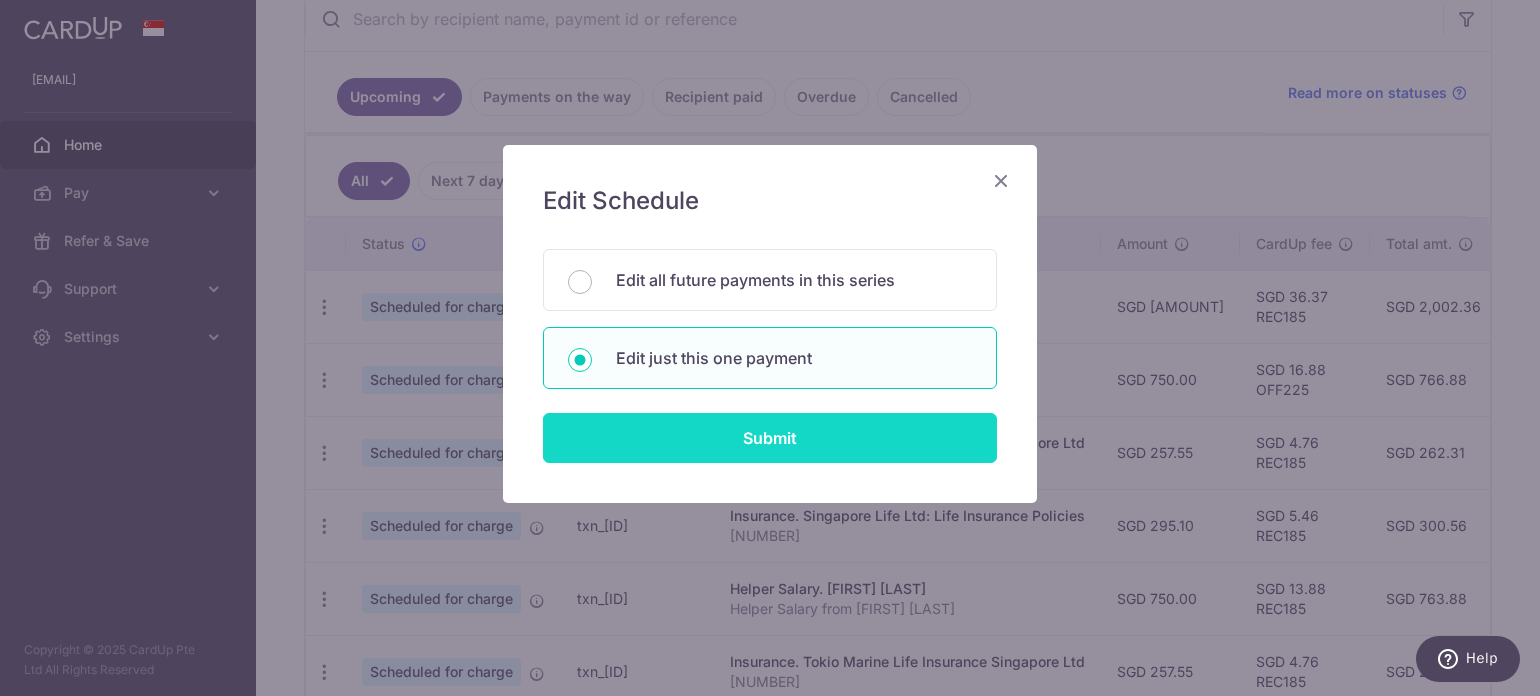 click on "Submit" at bounding box center (770, 438) 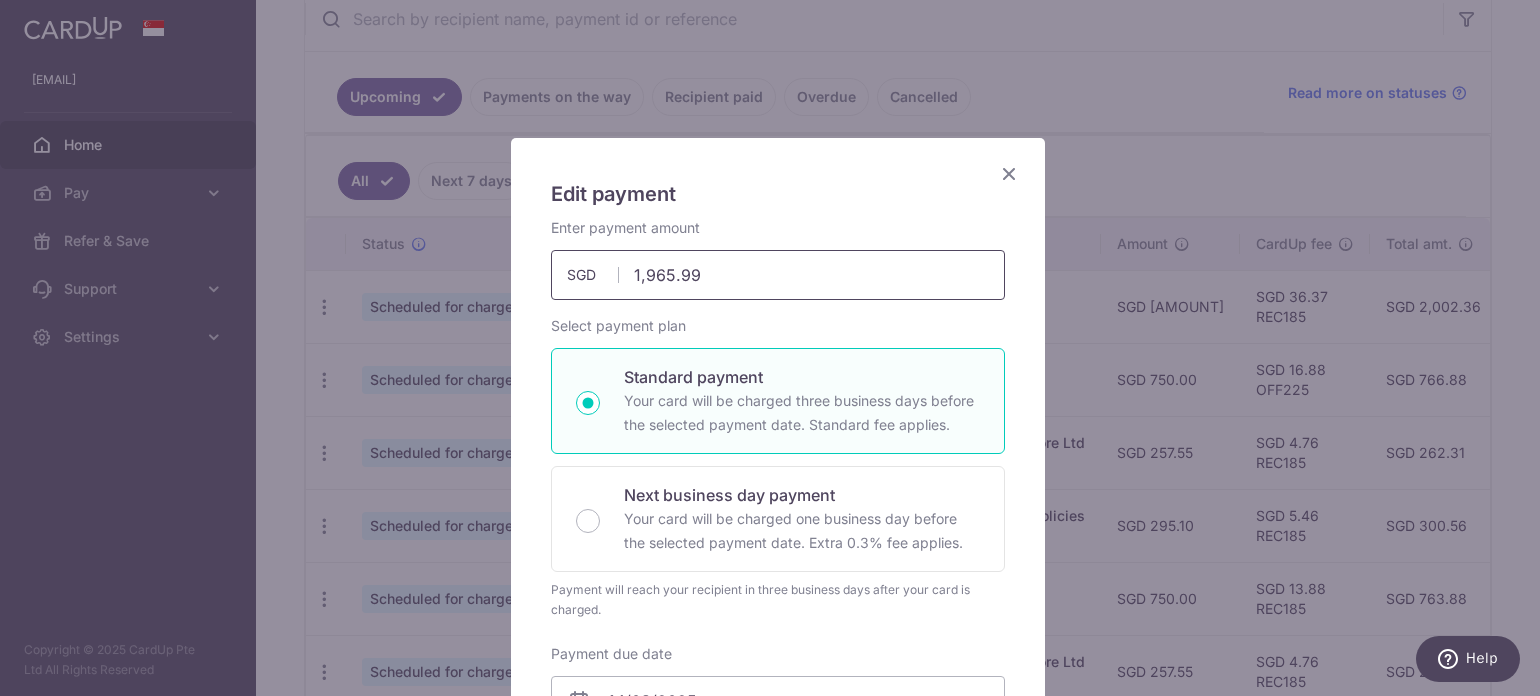 scroll, scrollTop: 0, scrollLeft: 0, axis: both 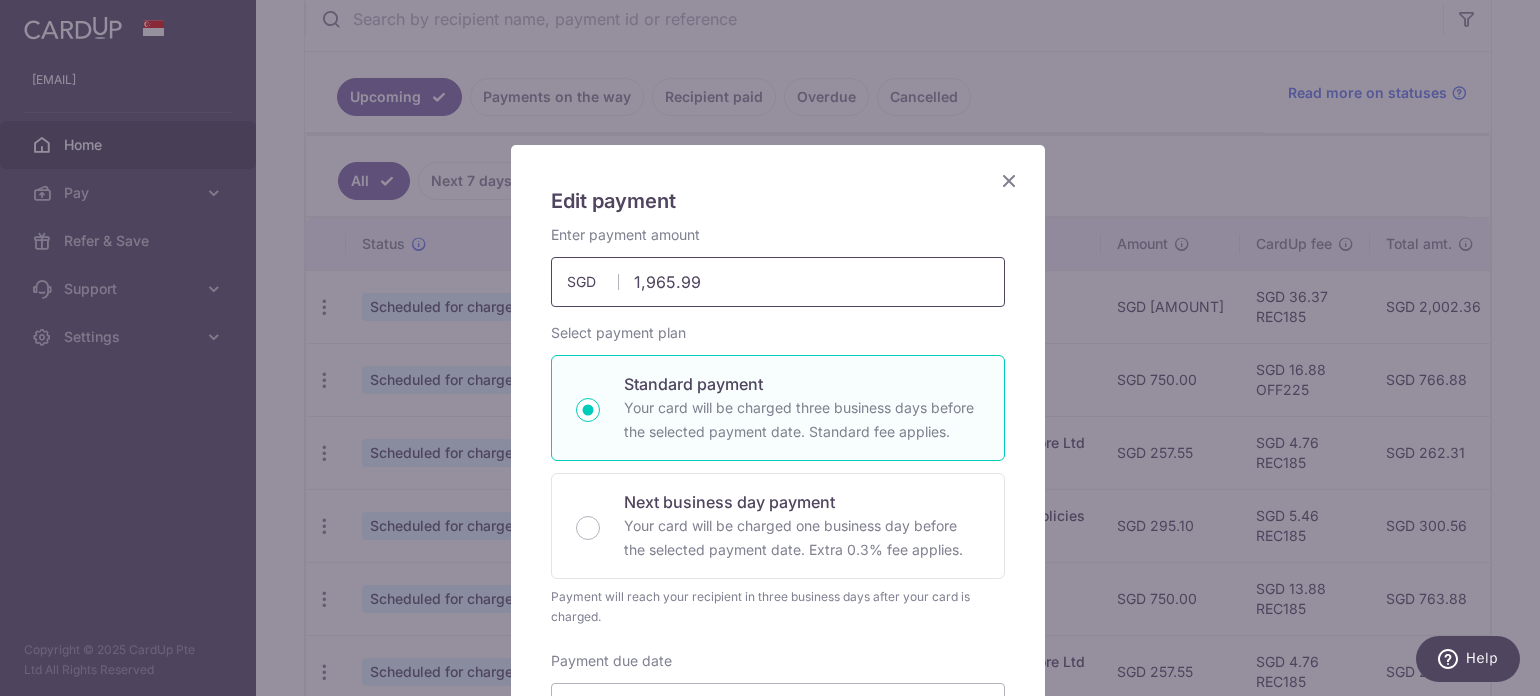 click on "1,965.99" at bounding box center (778, 282) 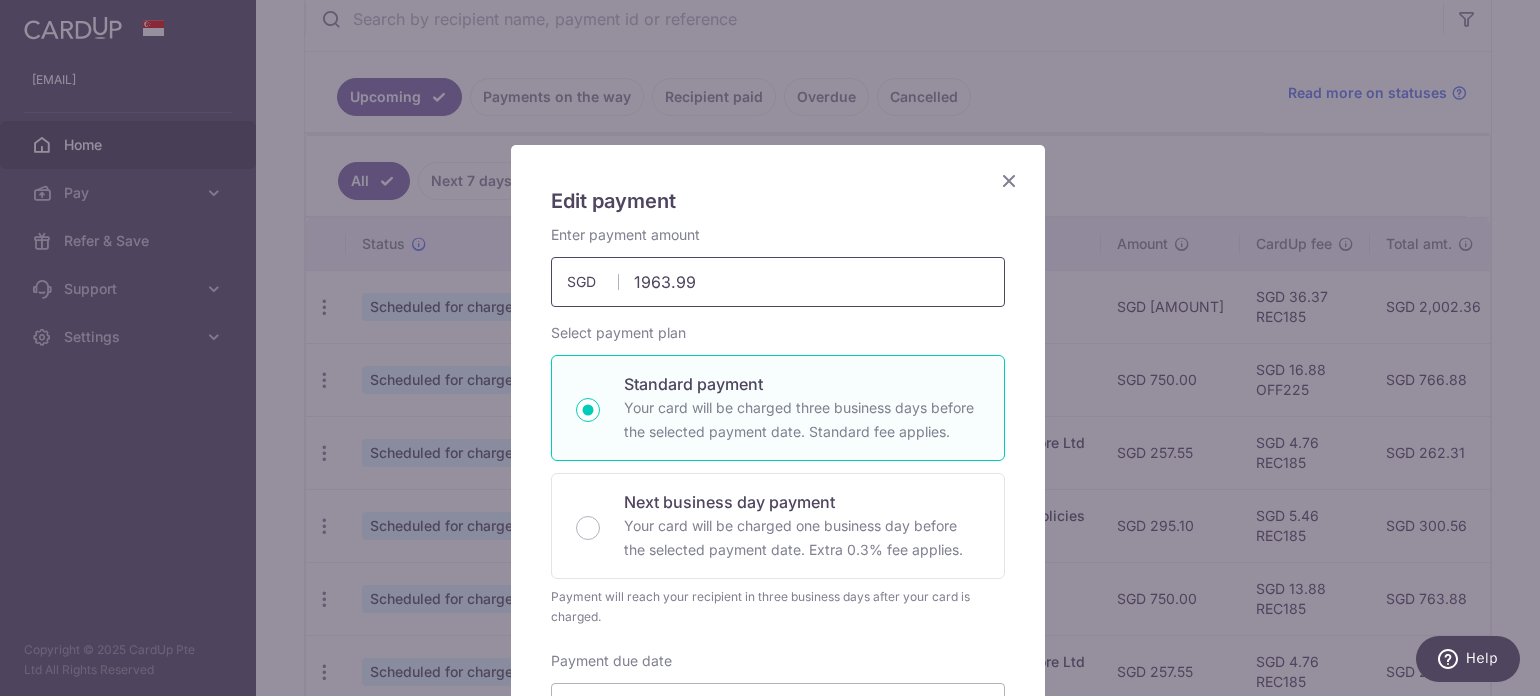 drag, startPoint x: 683, startPoint y: 282, endPoint x: 670, endPoint y: 278, distance: 13.601471 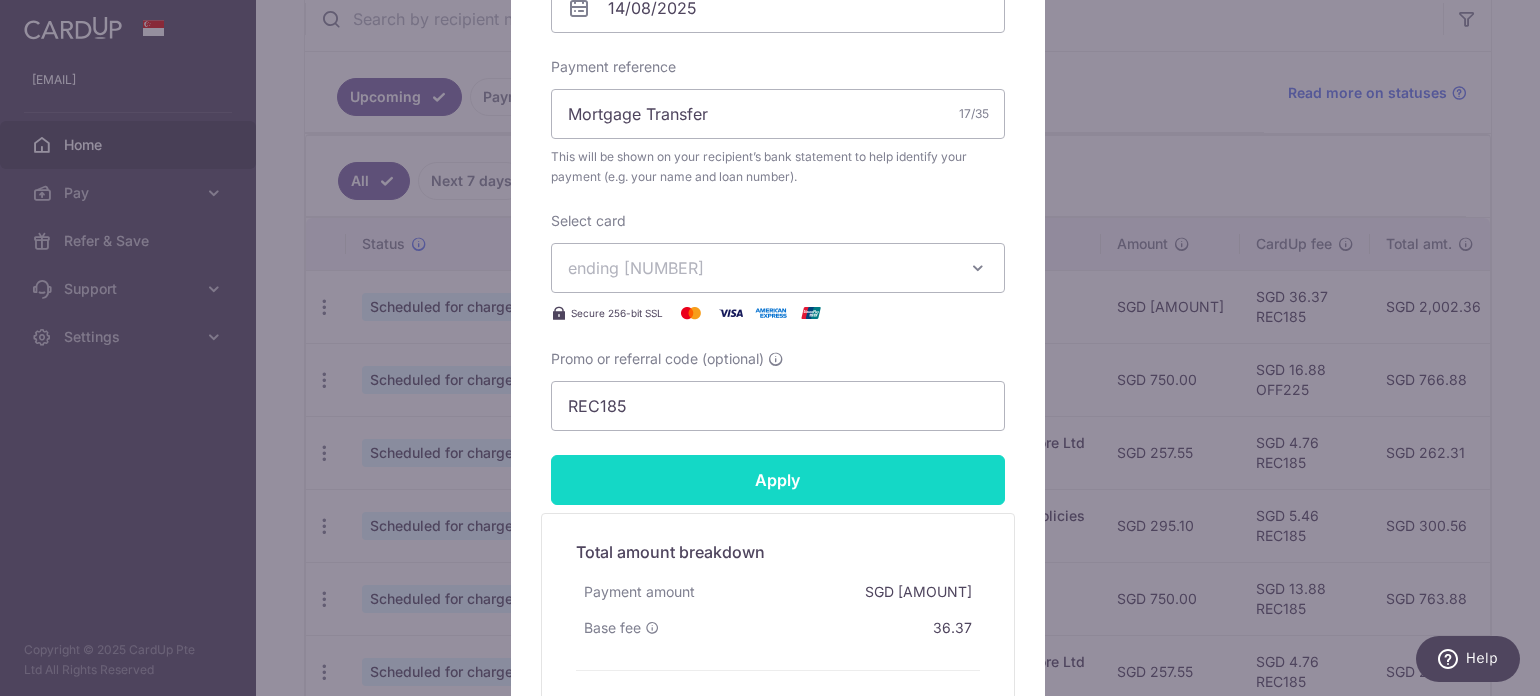 type on "1,963.67" 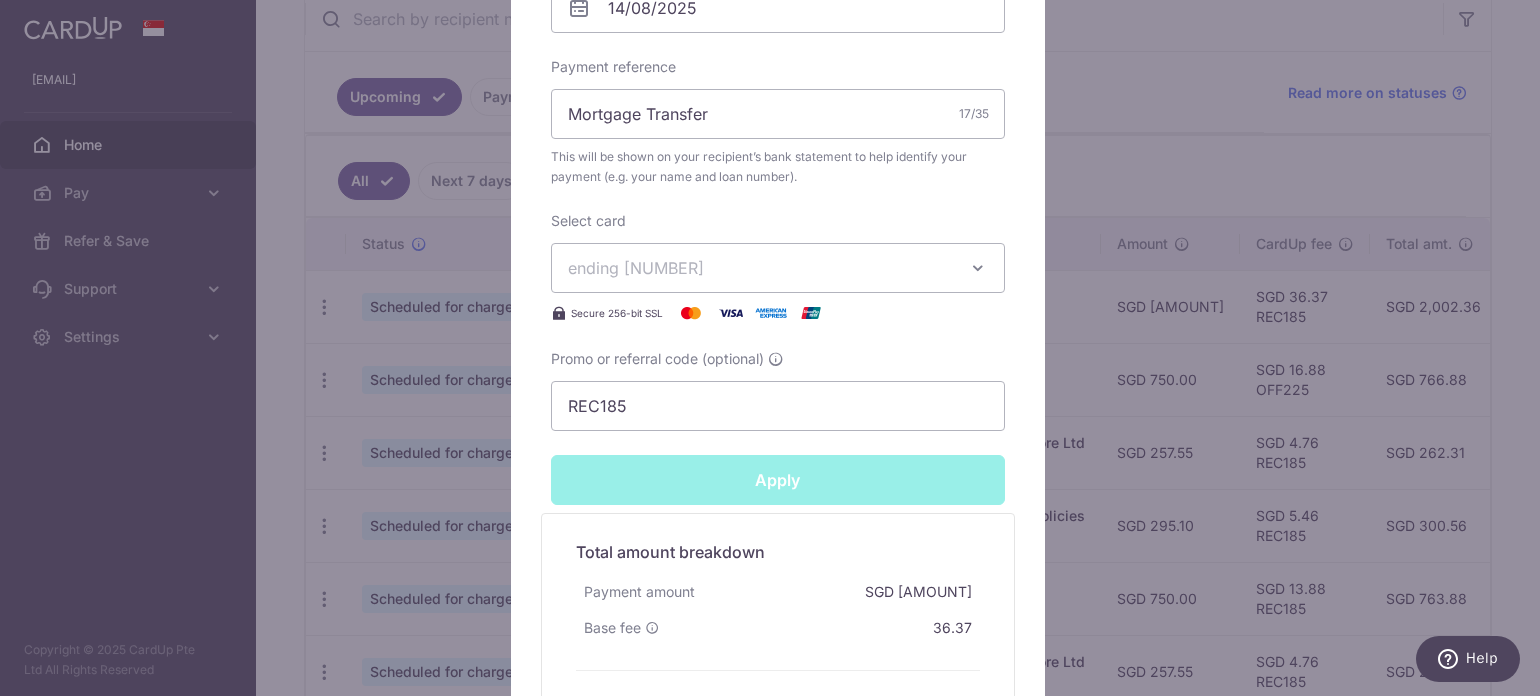 type on "Successfully Applied" 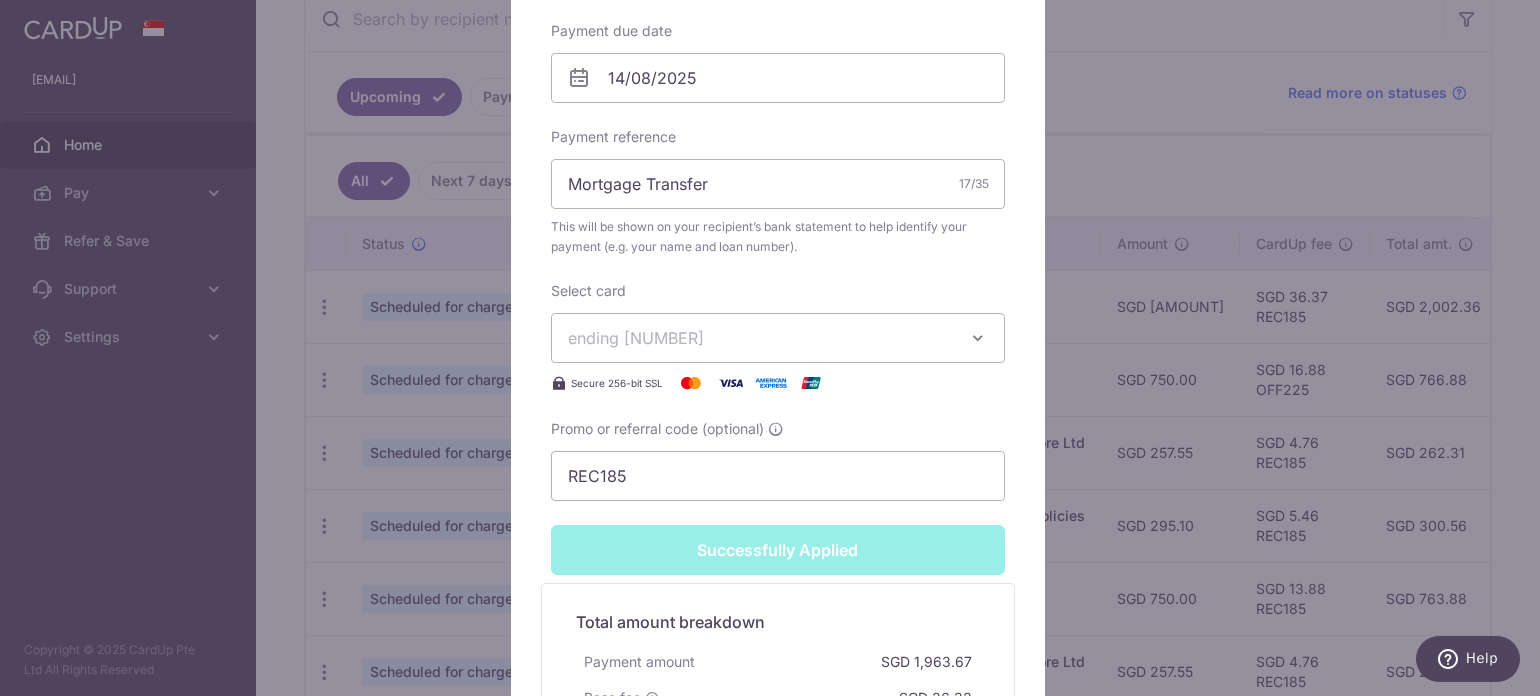 scroll, scrollTop: 769, scrollLeft: 0, axis: vertical 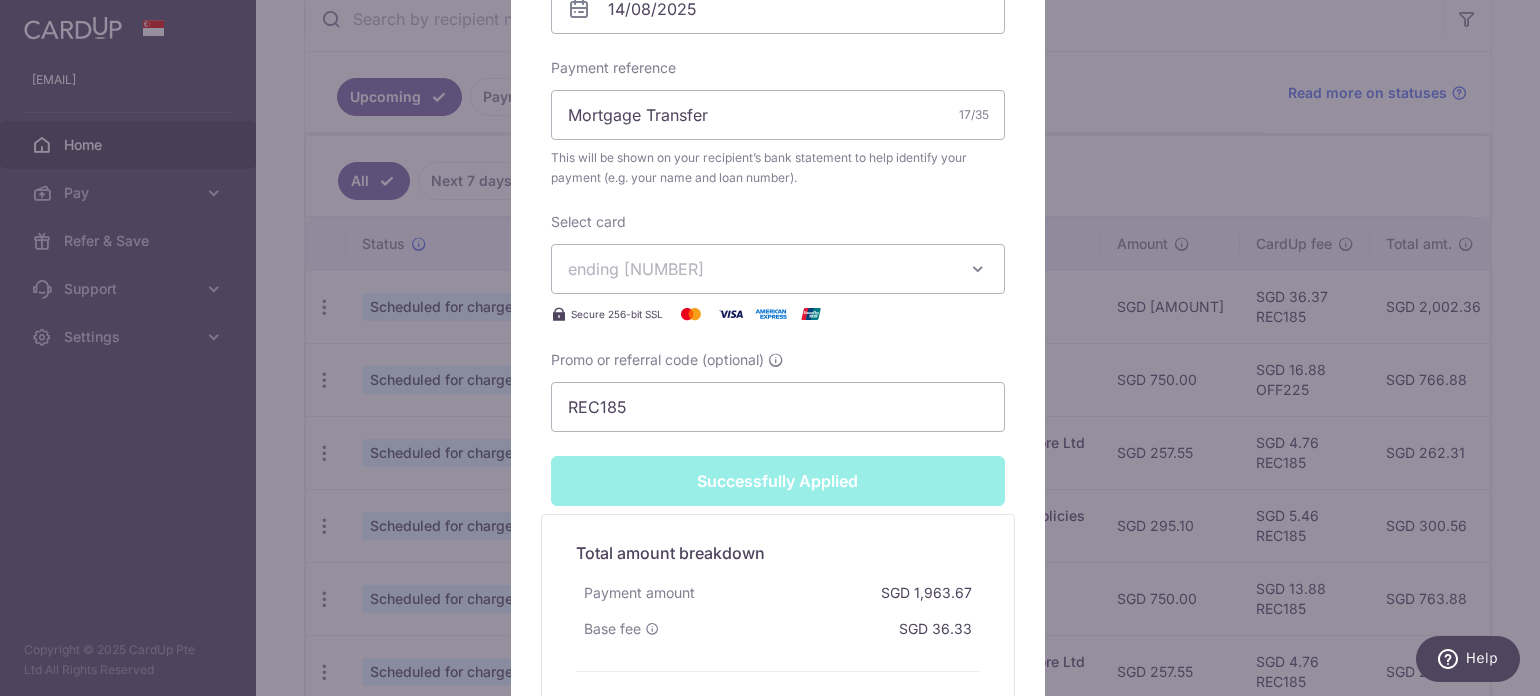 click on "Edit payment
By clicking apply,  you will make changes to all   payments to  HSBC Bank  scheduled from
.
By clicking below, you confirm you are editing this payment to  HSBC Bank  on
14/08/2025 .
Your payment is updated successfully
1,963.67" at bounding box center [770, 348] 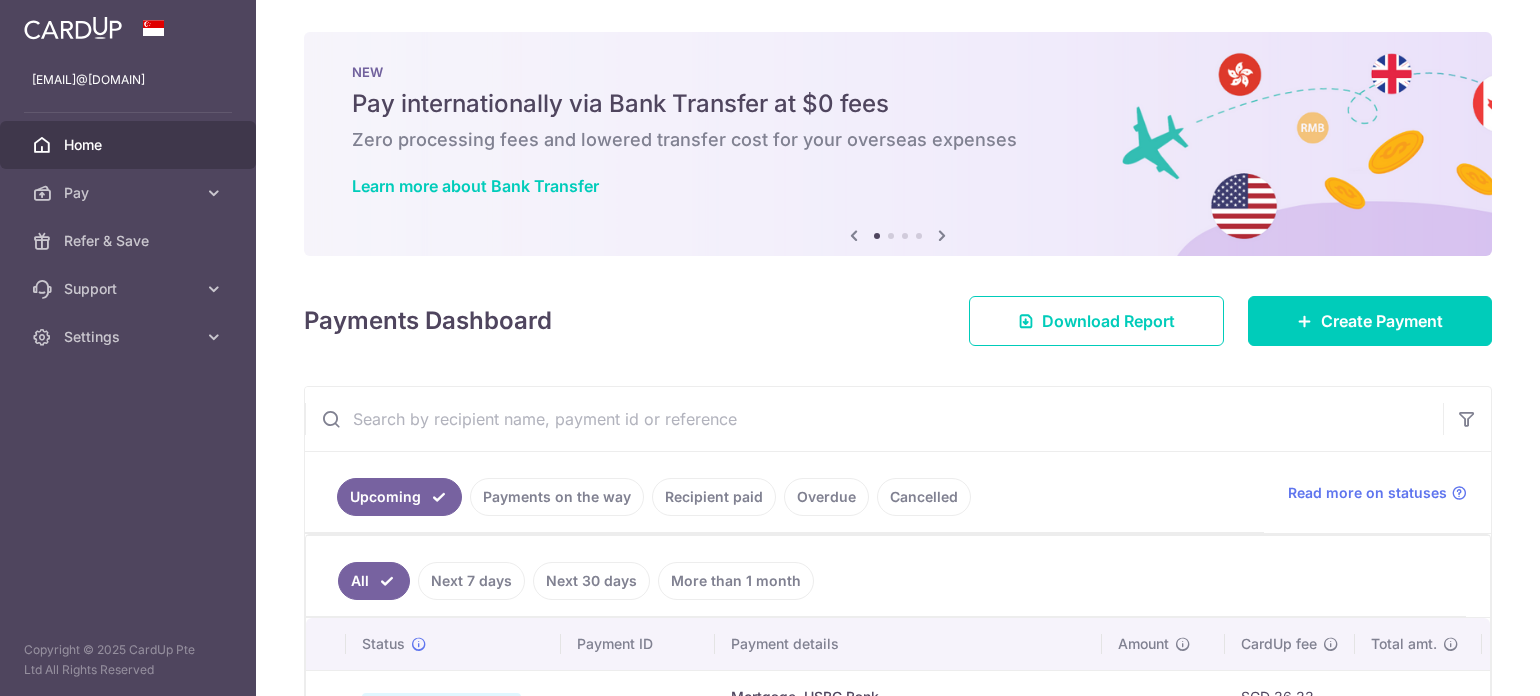 scroll, scrollTop: 0, scrollLeft: 0, axis: both 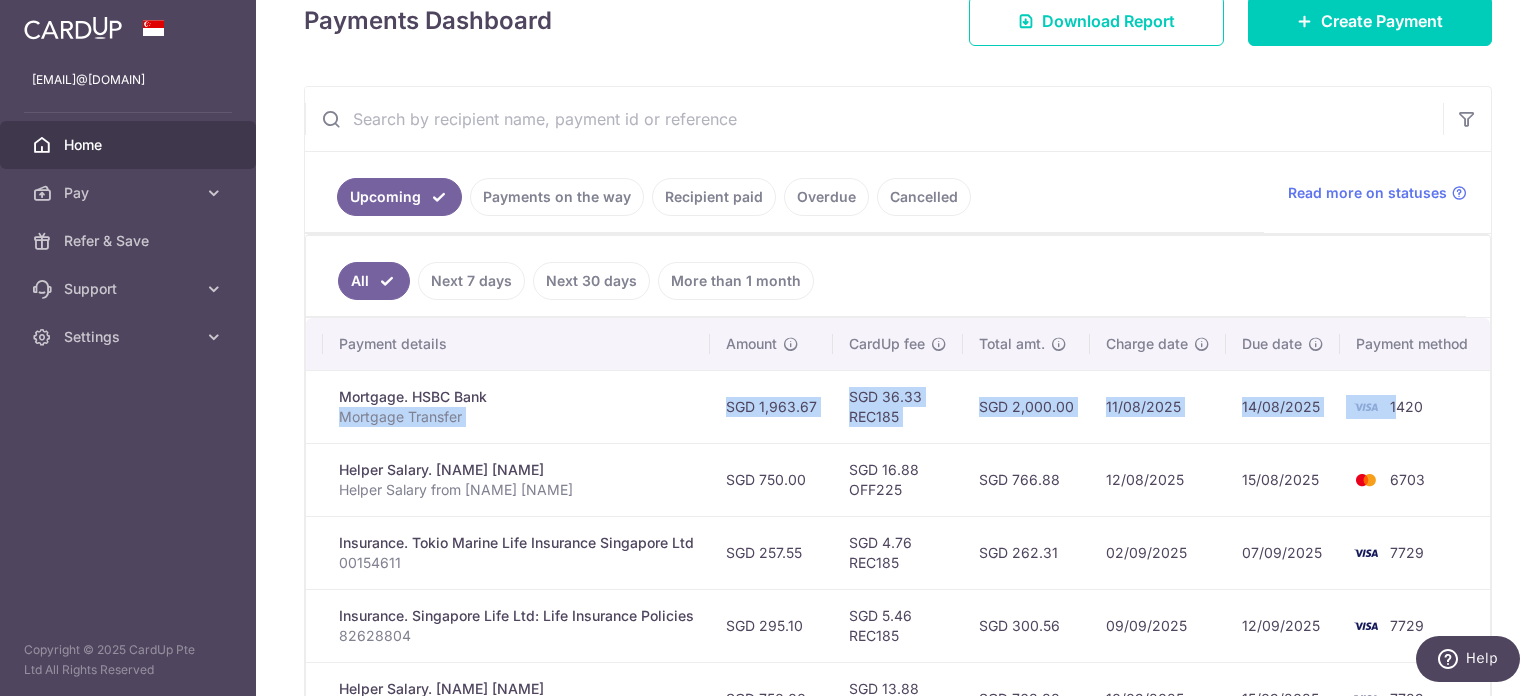 drag, startPoint x: 1023, startPoint y: 423, endPoint x: 1219, endPoint y: 439, distance: 196.65198 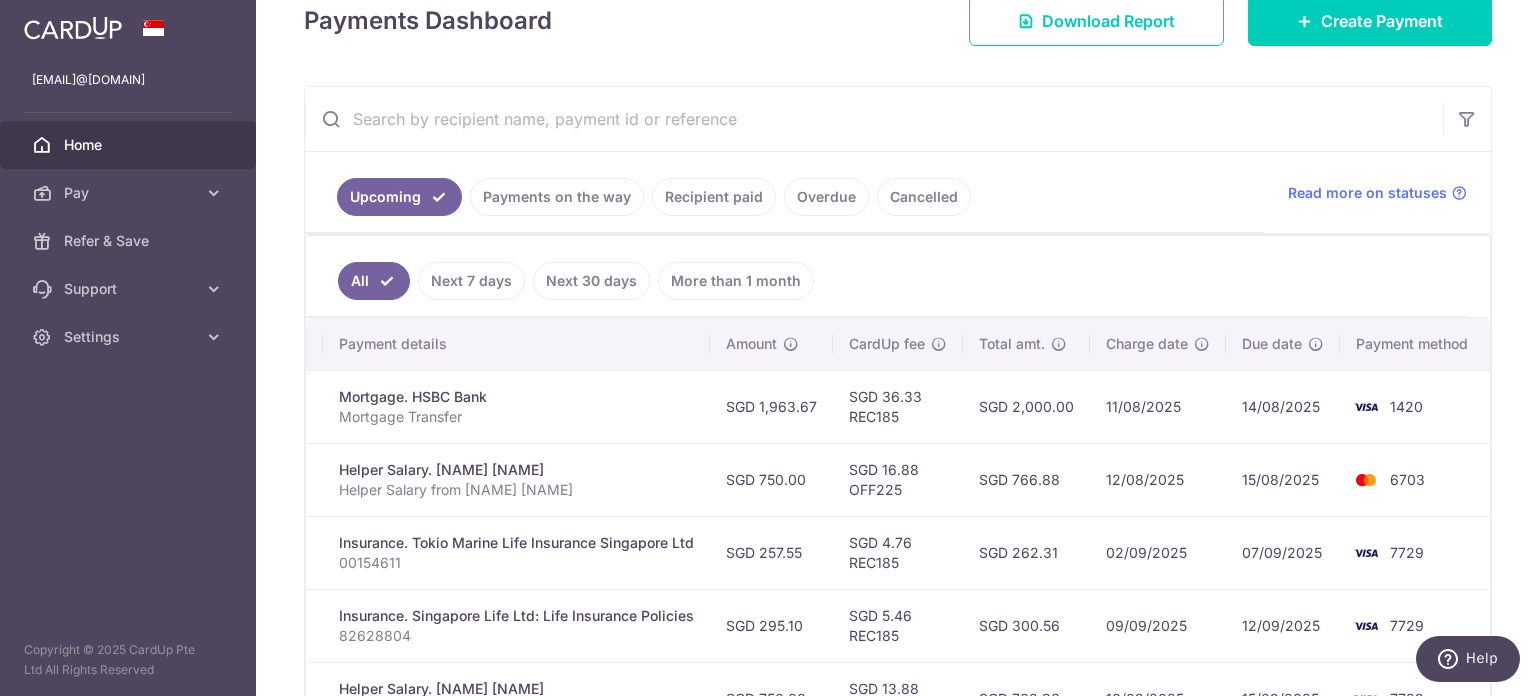 click on "12/08/2025" at bounding box center [1158, 479] 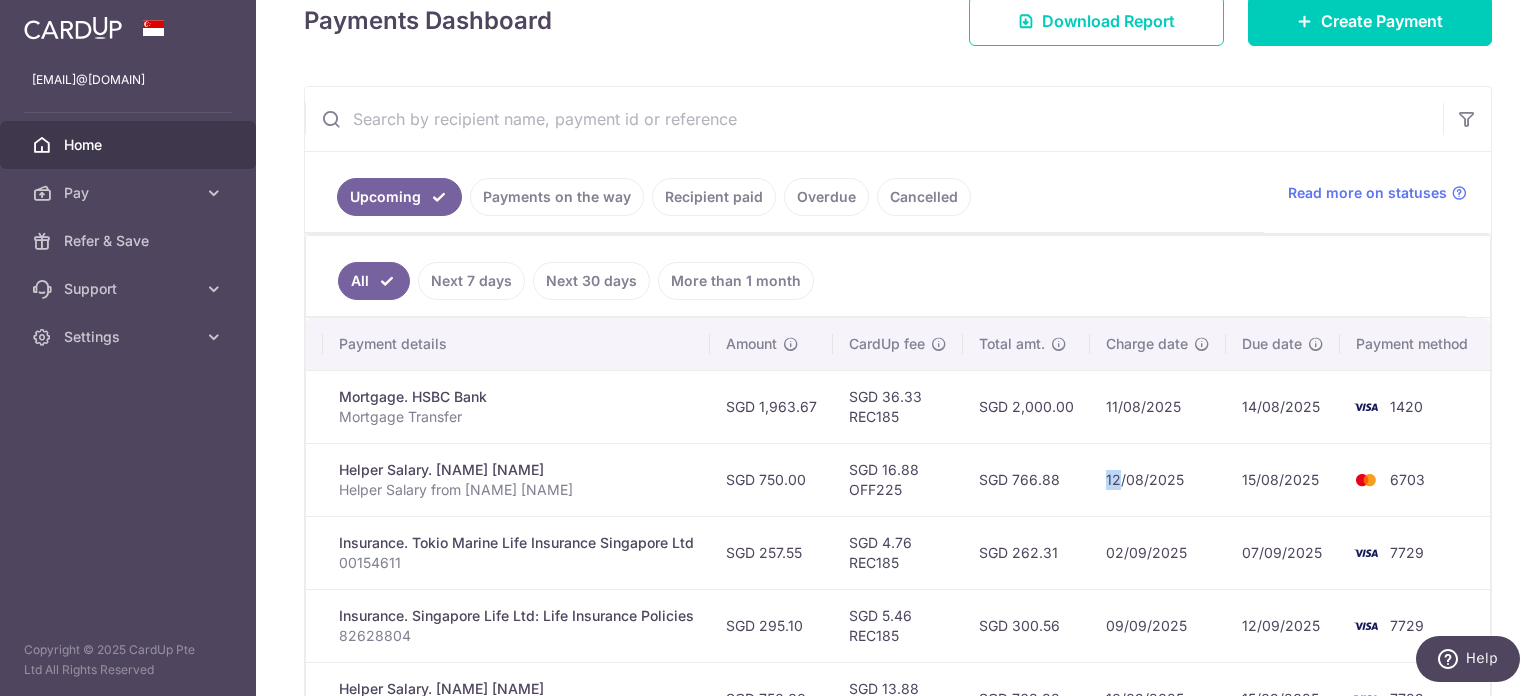 click on "12/08/2025" at bounding box center [1158, 479] 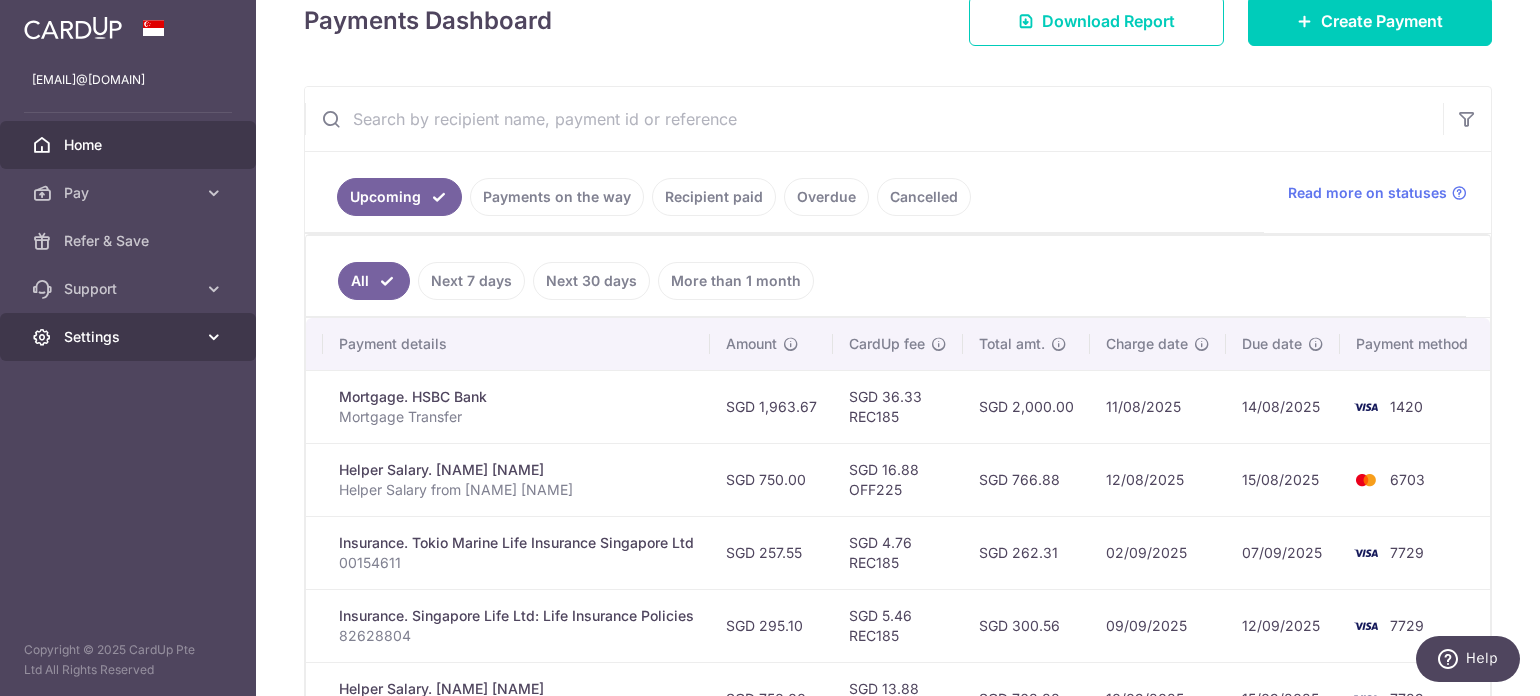 click on "Settings" at bounding box center (130, 337) 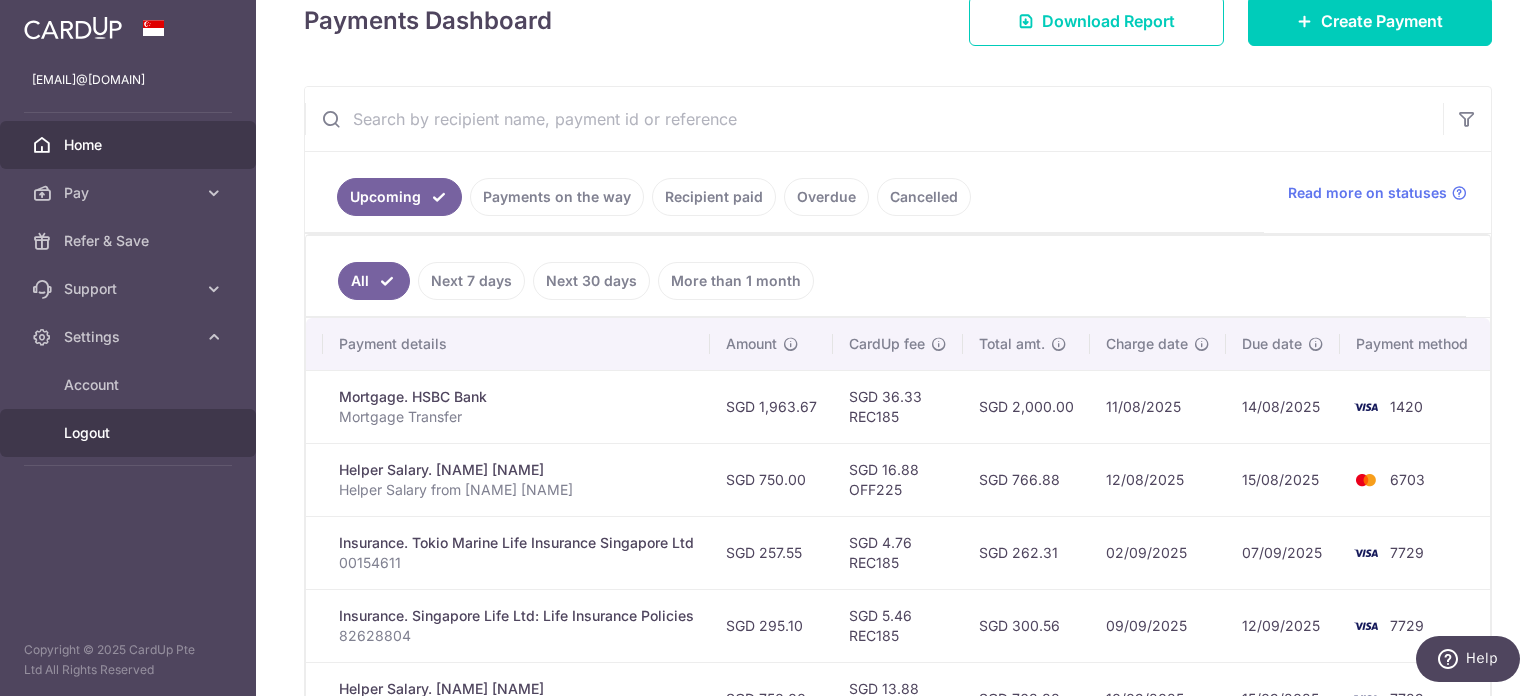 click on "Logout" at bounding box center [130, 433] 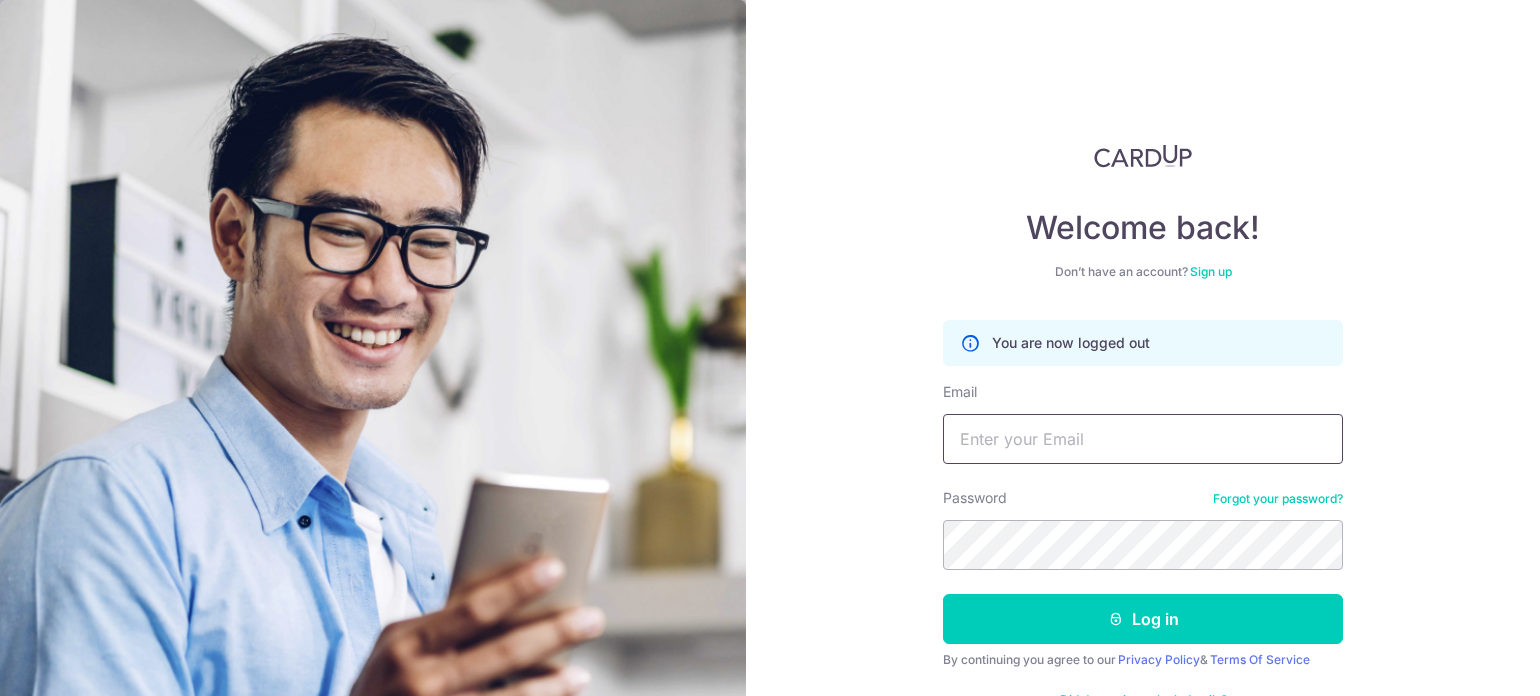 scroll, scrollTop: 0, scrollLeft: 0, axis: both 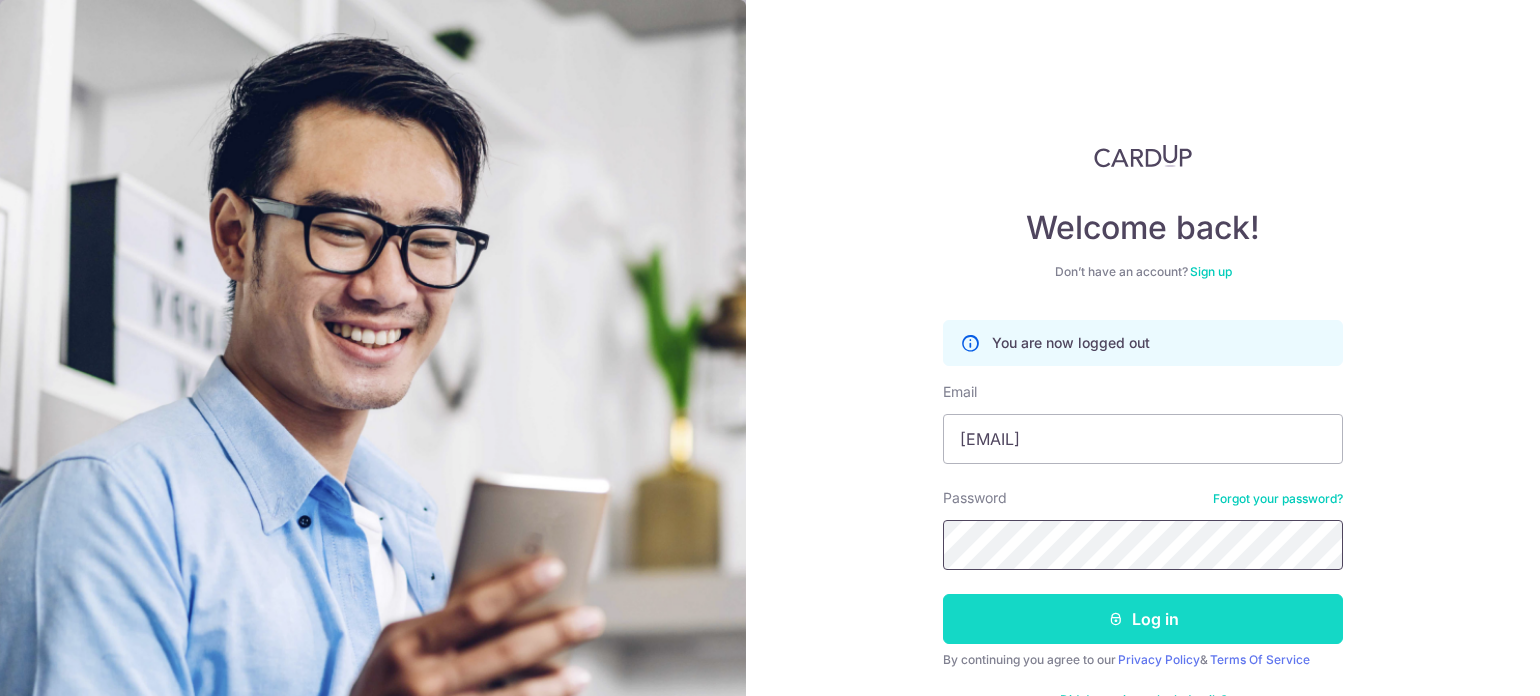 click on "Log in" at bounding box center [1143, 619] 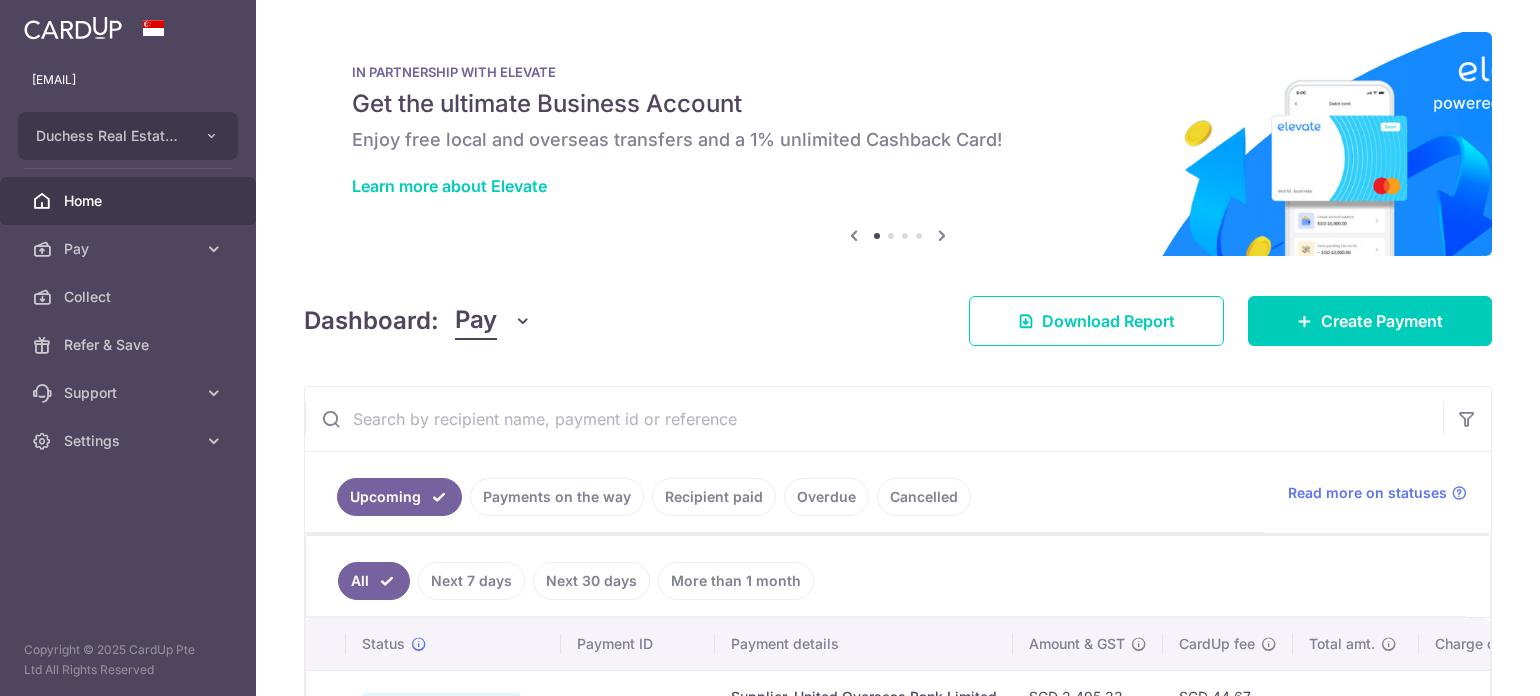 scroll, scrollTop: 0, scrollLeft: 0, axis: both 